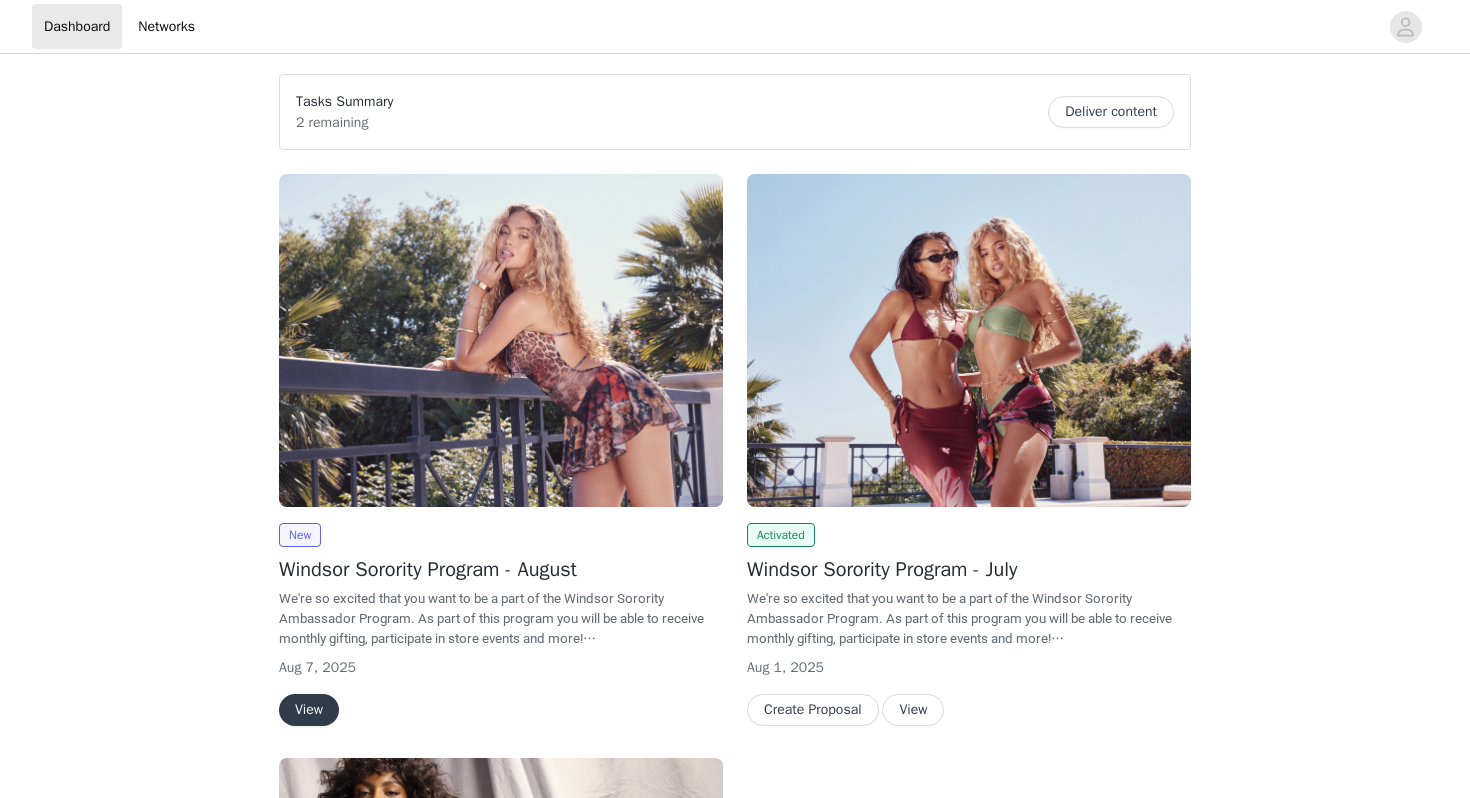 scroll, scrollTop: 0, scrollLeft: 0, axis: both 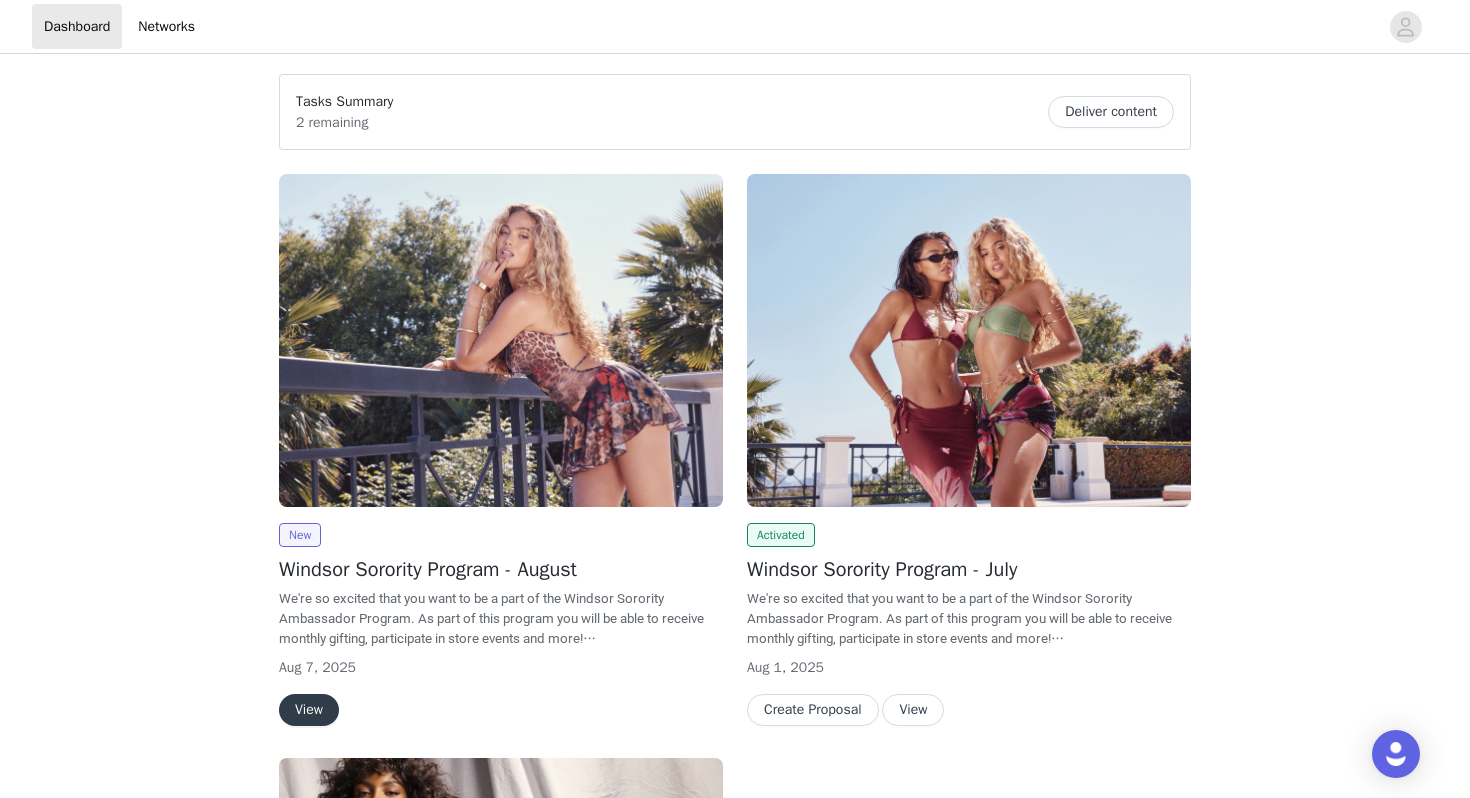 click on "View" at bounding box center (309, 710) 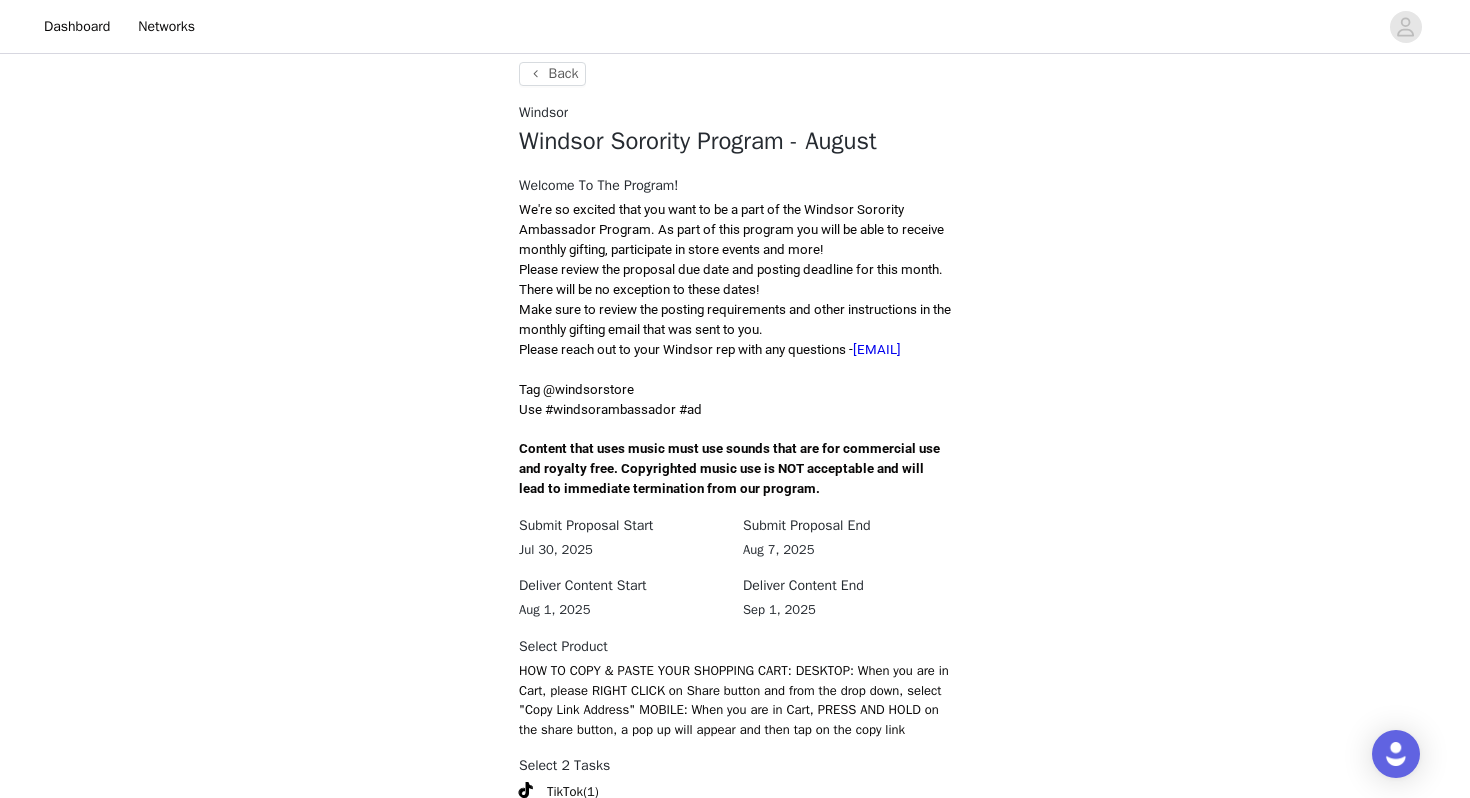 scroll, scrollTop: 582, scrollLeft: 0, axis: vertical 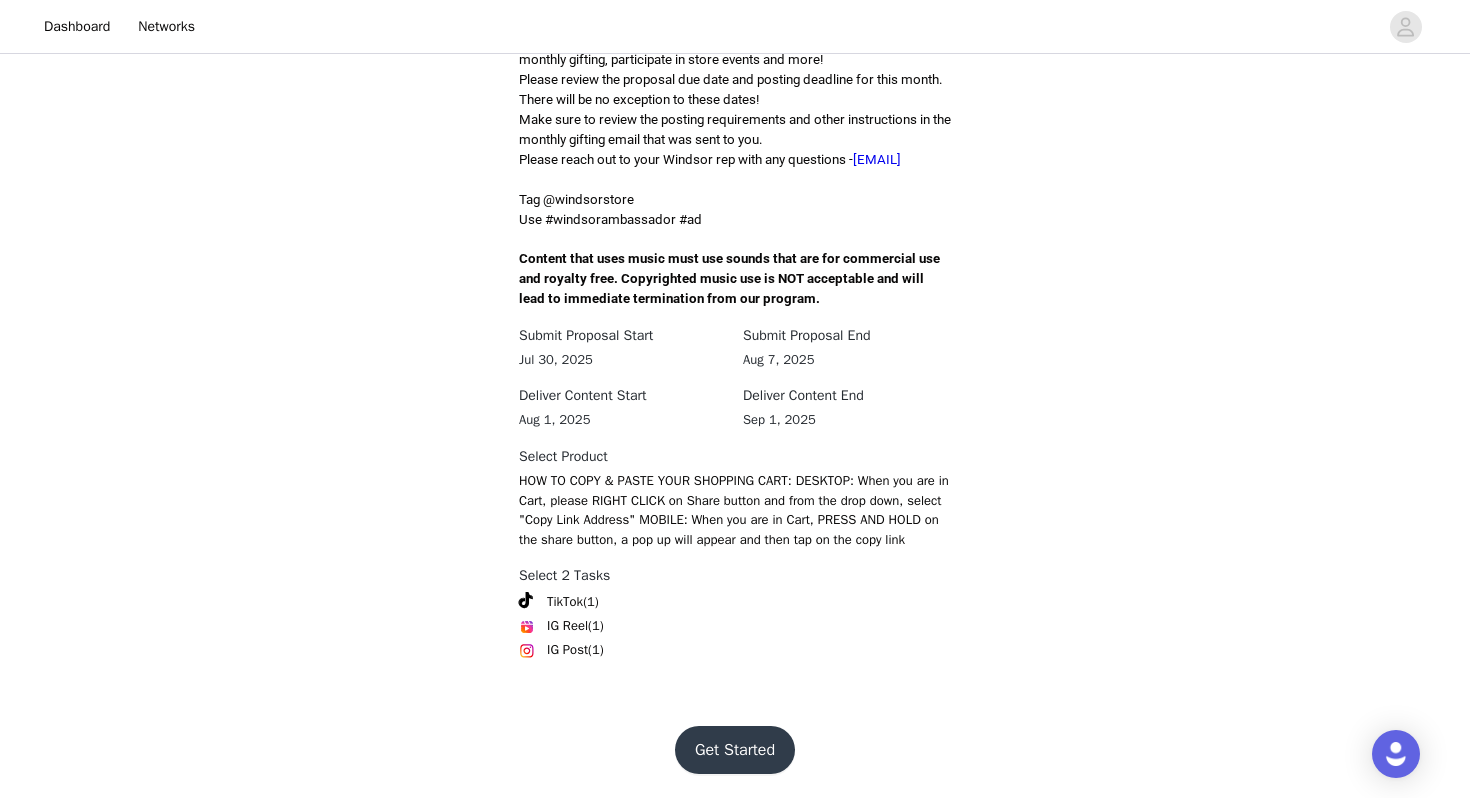 click on "Get Started" at bounding box center [735, 750] 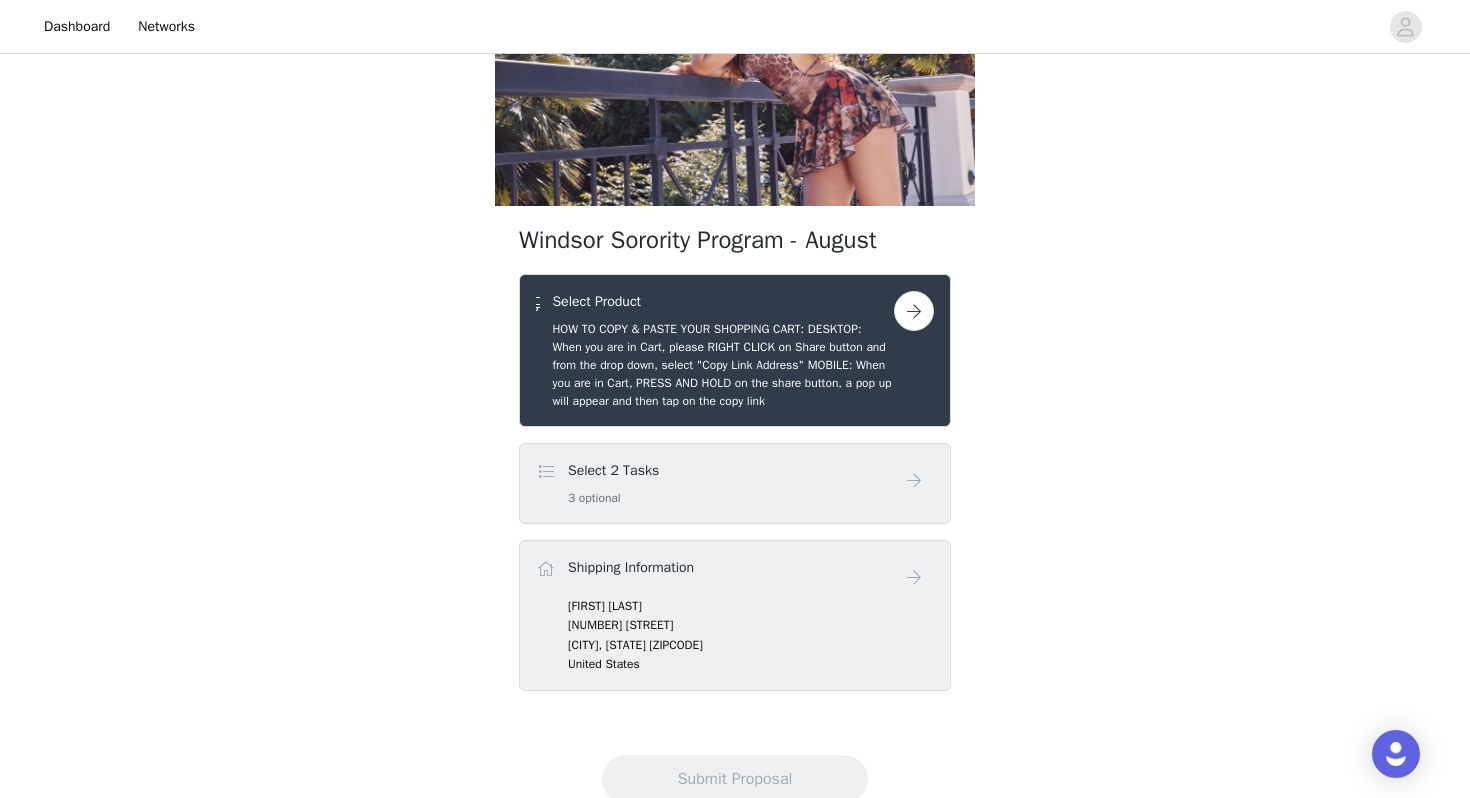 scroll, scrollTop: 252, scrollLeft: 0, axis: vertical 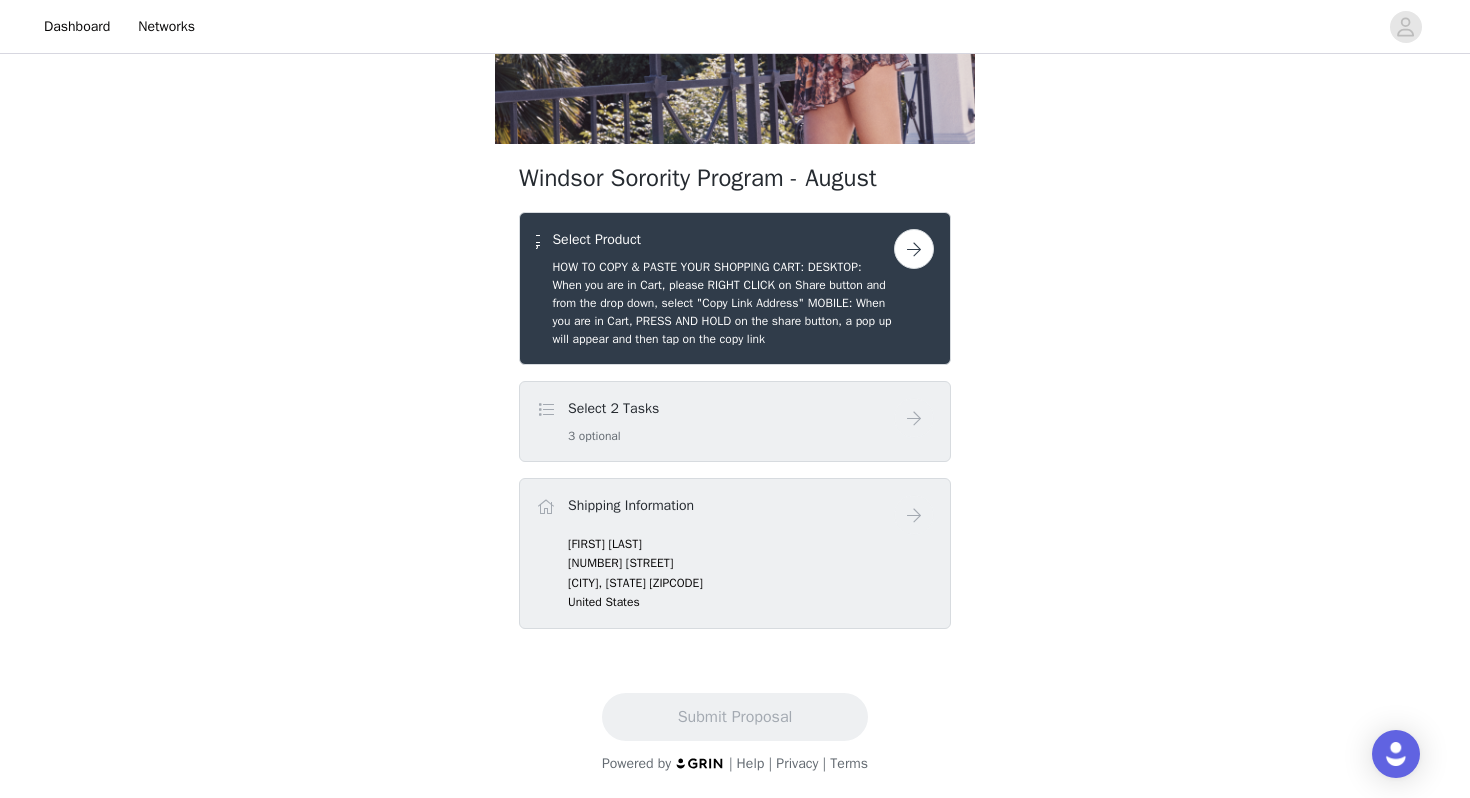 click at bounding box center [914, 249] 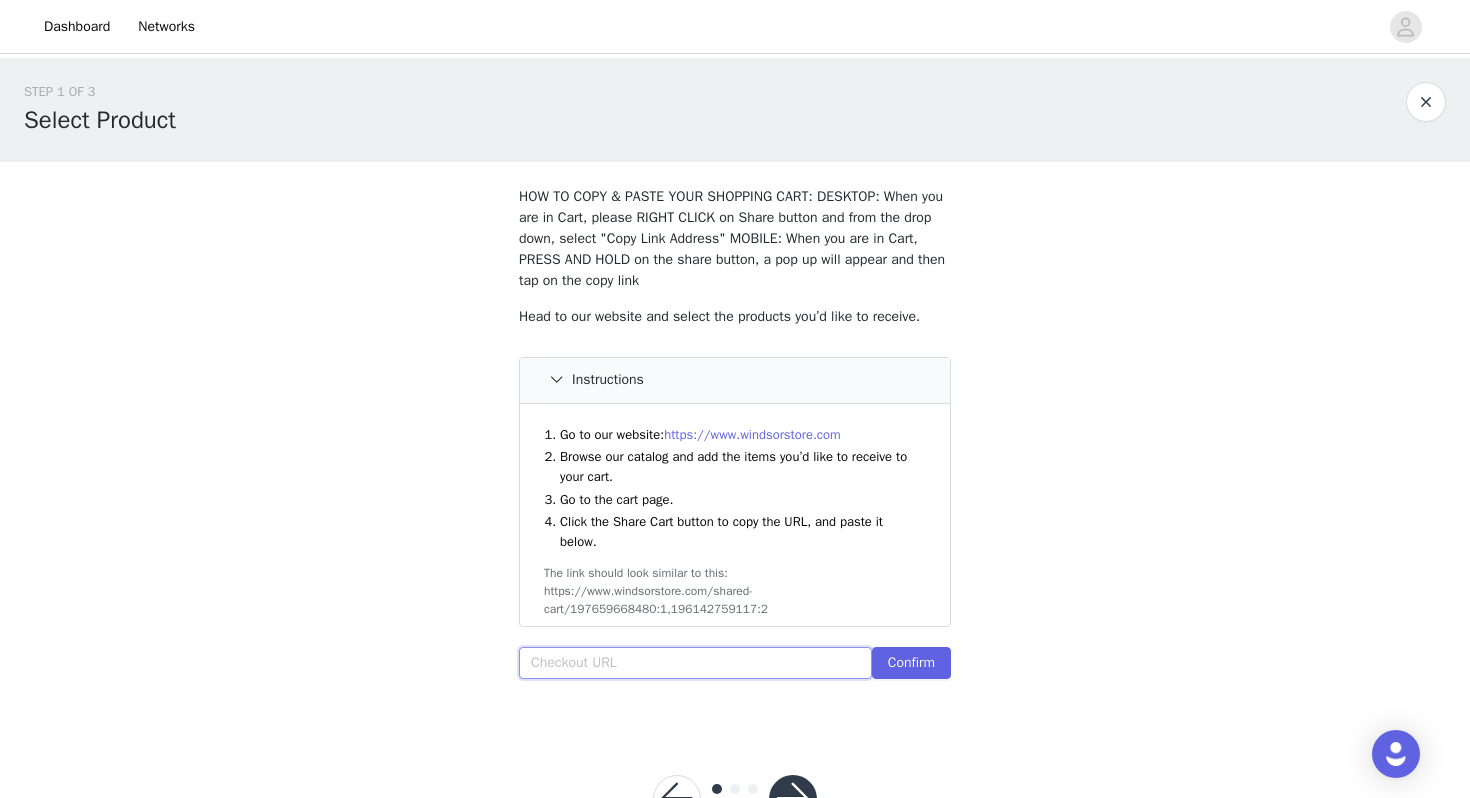 click at bounding box center [695, 663] 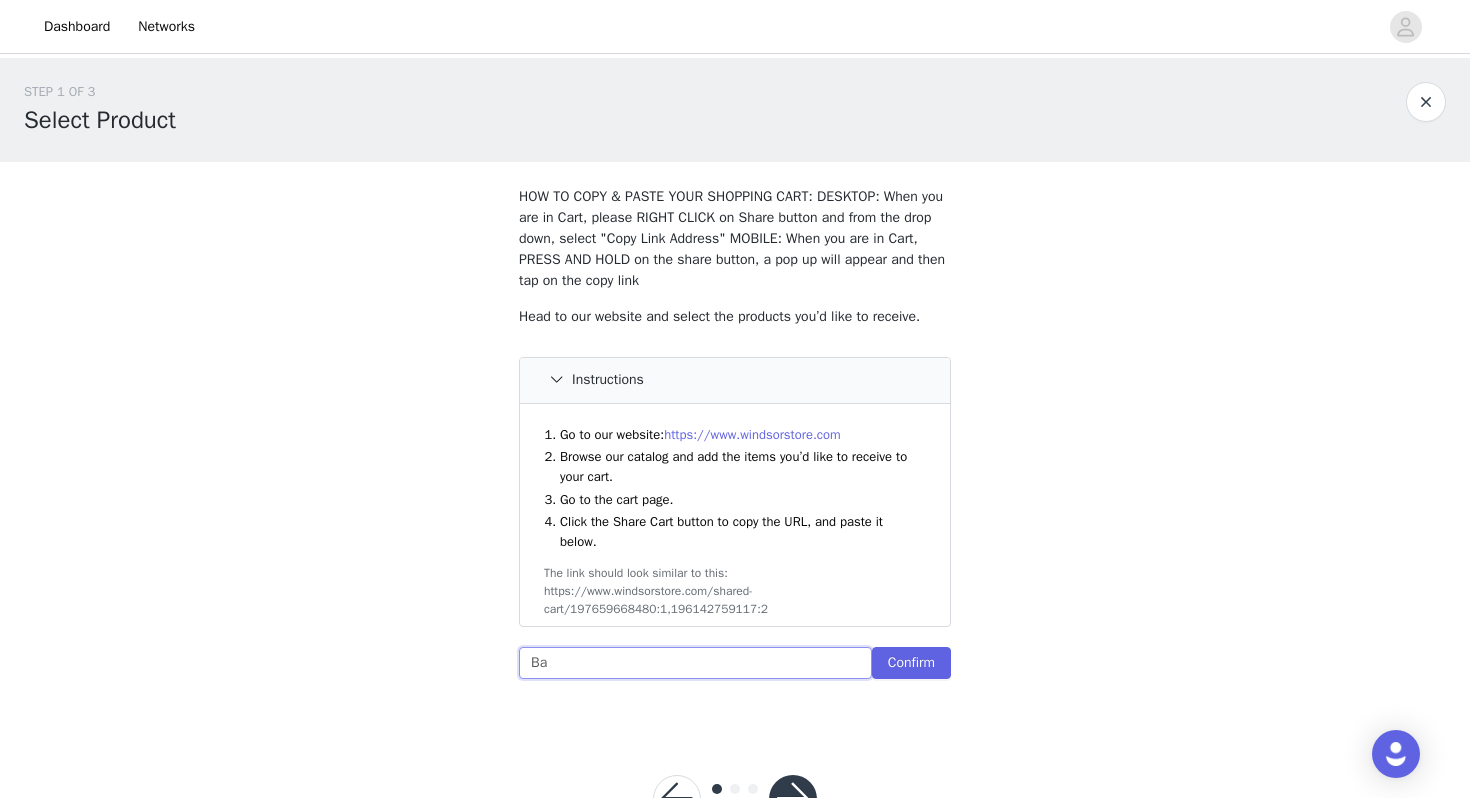 type on "B" 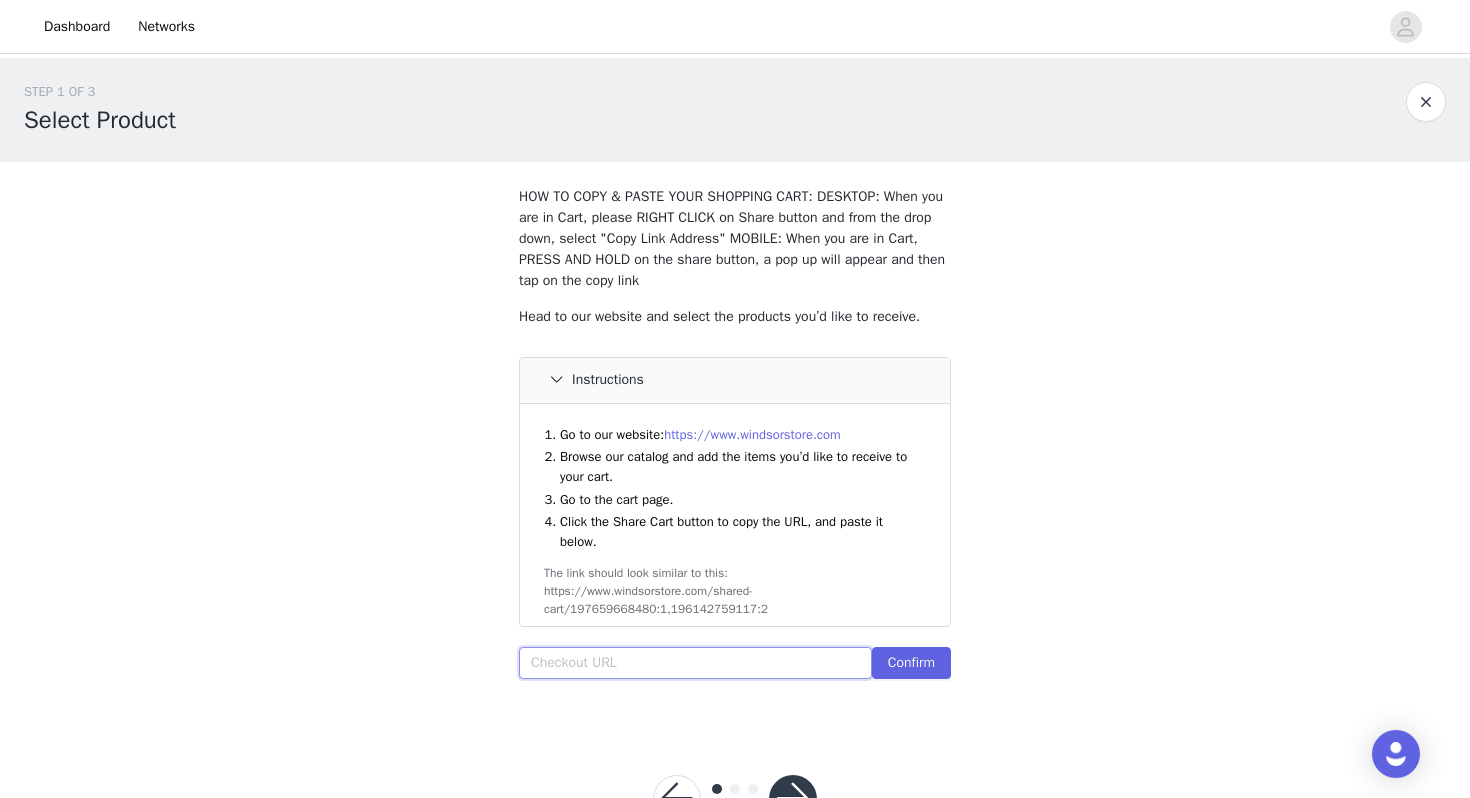 paste on "https://www.[BRAND].com/cart/42689798438963:1,43446233038899:1,43265936719923:1,41823968264243:1,42745949749299:1,42978352267315:1,43446240575539:1" 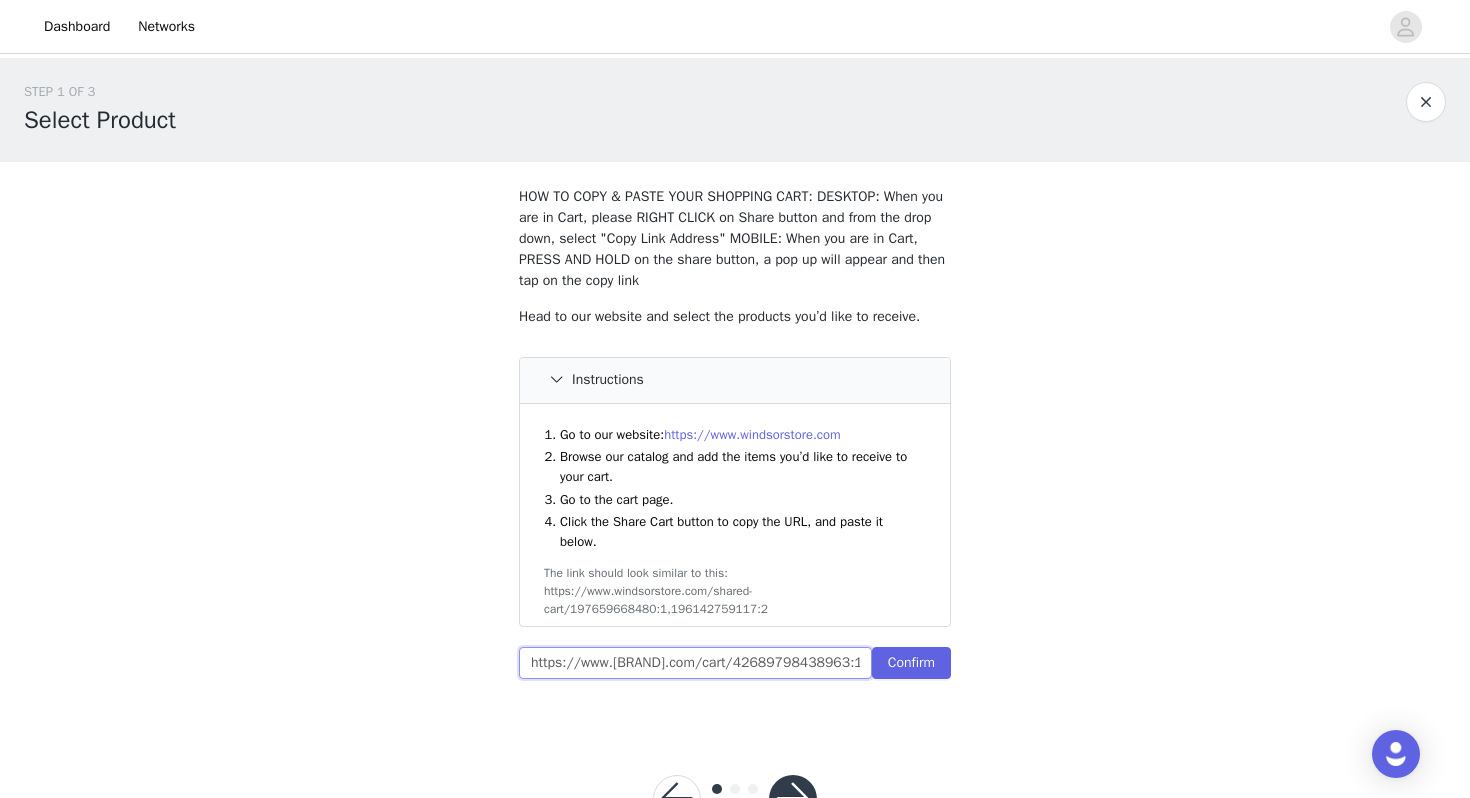 scroll, scrollTop: 0, scrollLeft: 866, axis: horizontal 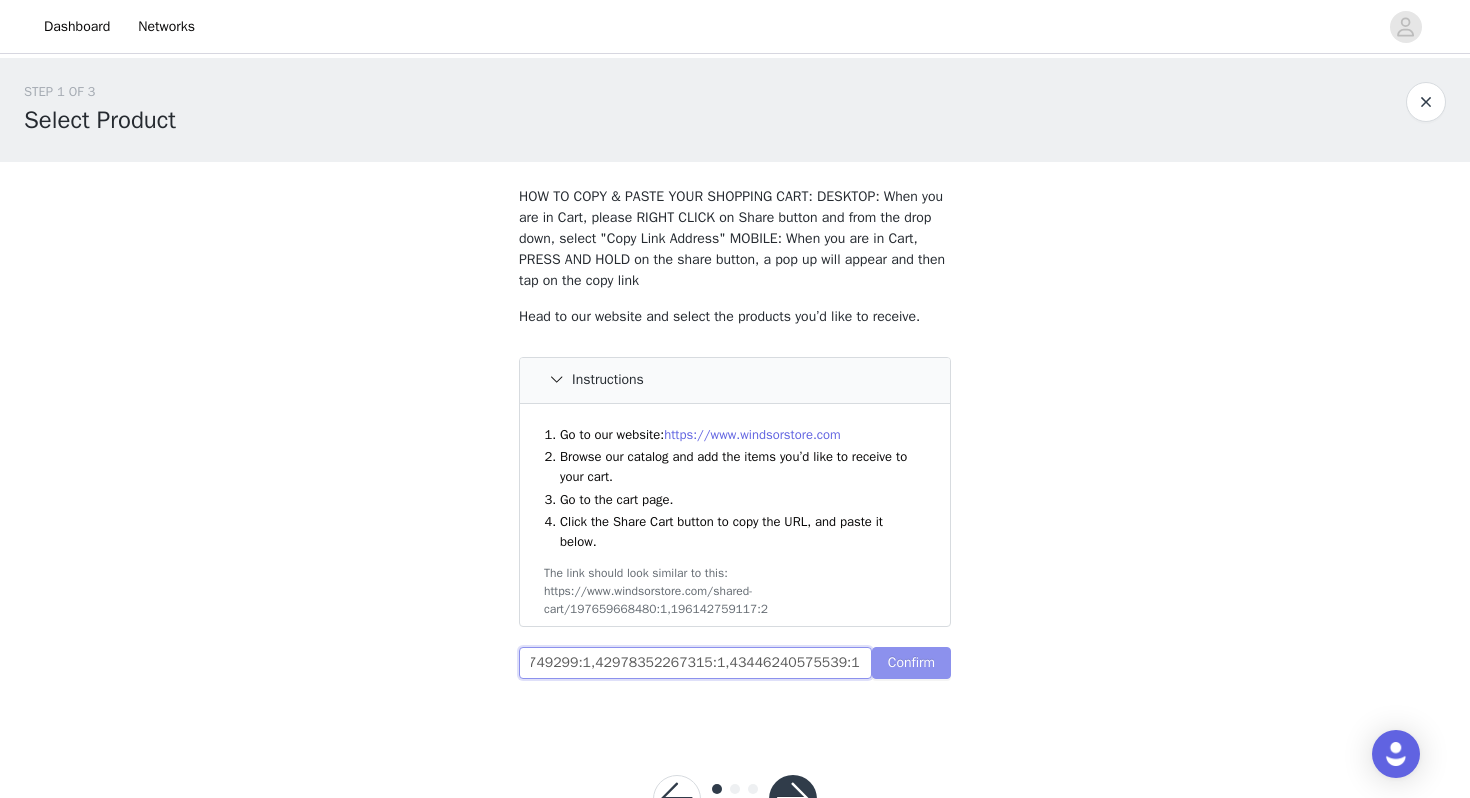 type on "https://www.[BRAND].com/cart/42689798438963:1,43446233038899:1,43265936719923:1,41823968264243:1,42745949749299:1,42978352267315:1,43446240575539:1" 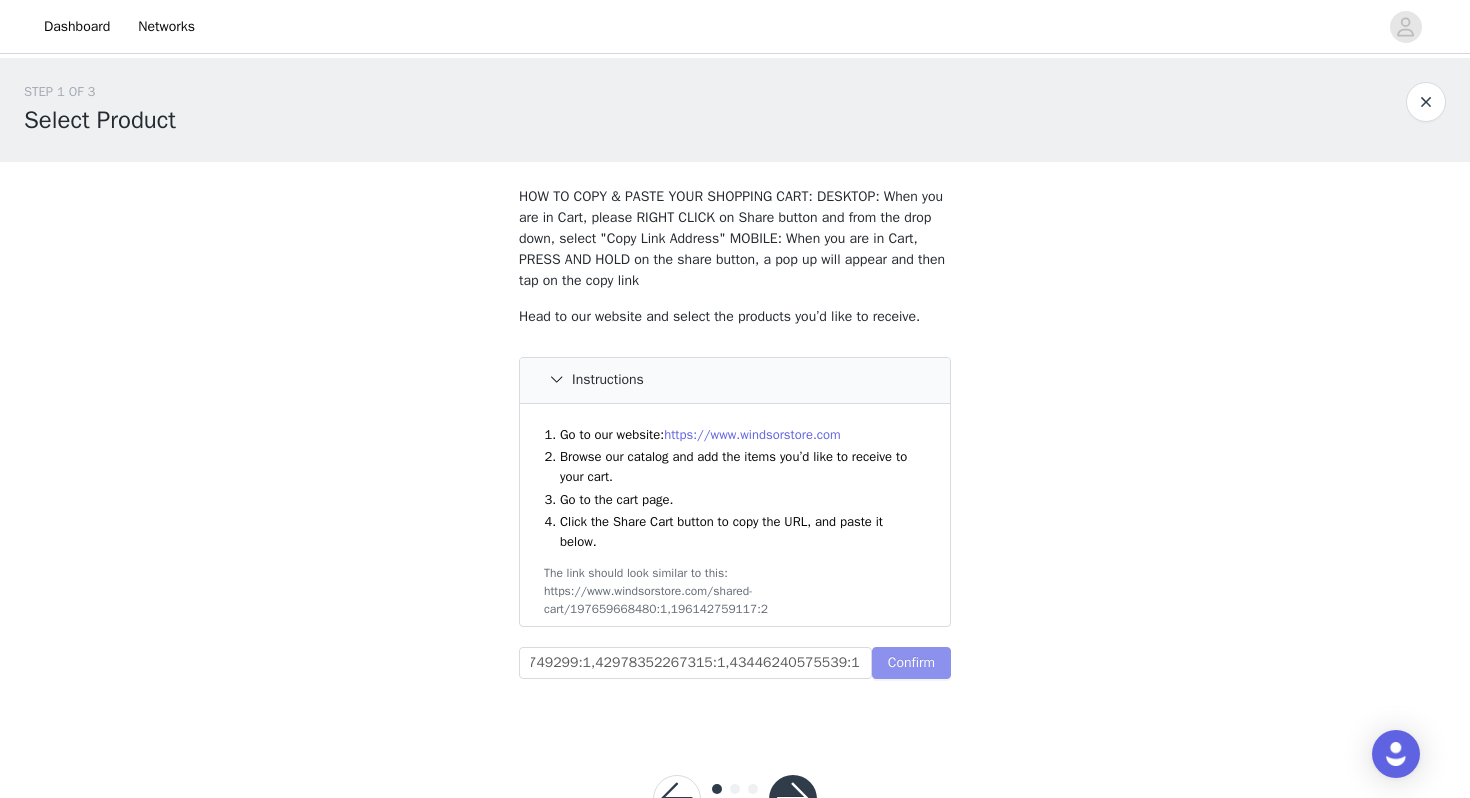 scroll, scrollTop: 0, scrollLeft: 0, axis: both 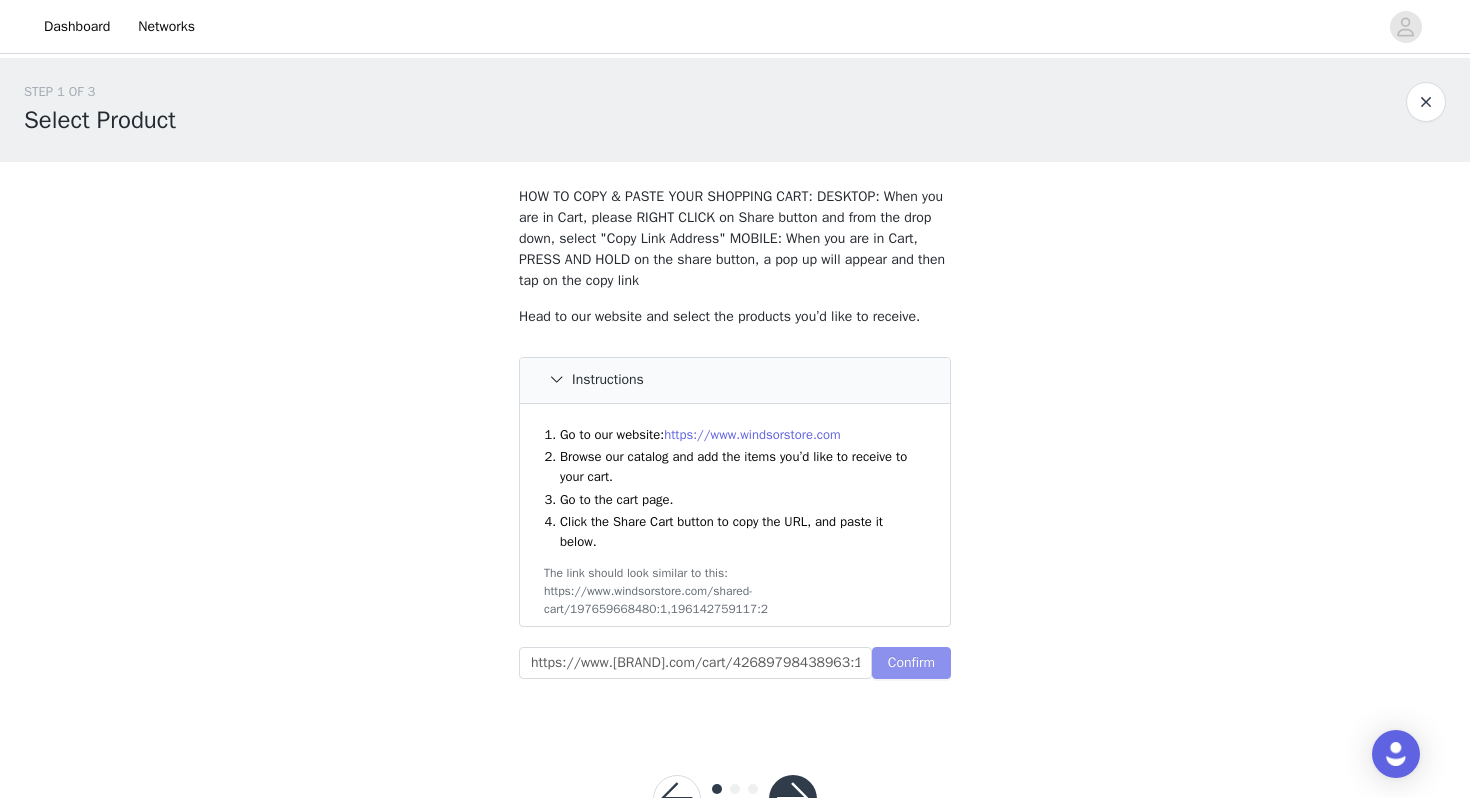 click on "Confirm" at bounding box center [911, 663] 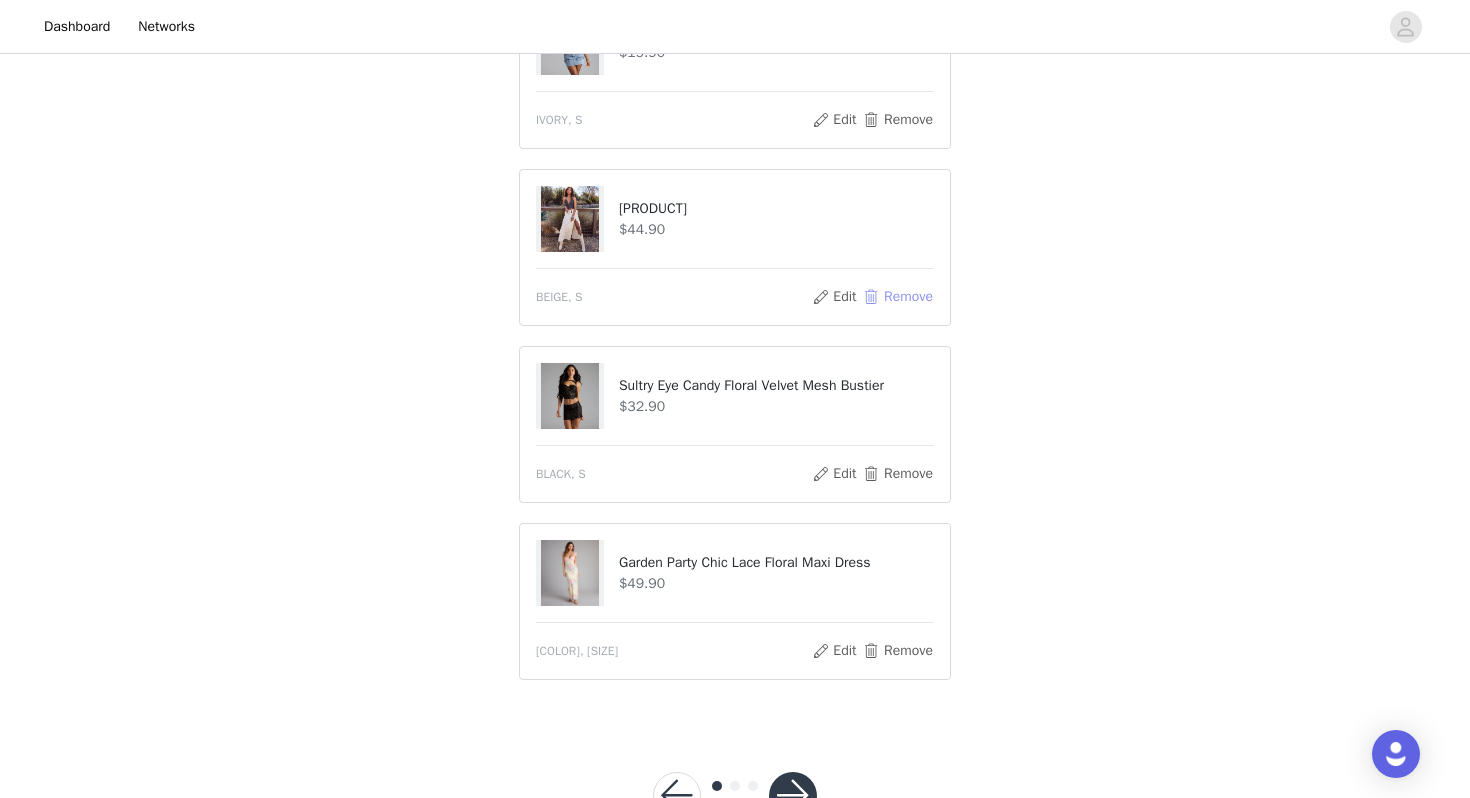 scroll, scrollTop: 1252, scrollLeft: 0, axis: vertical 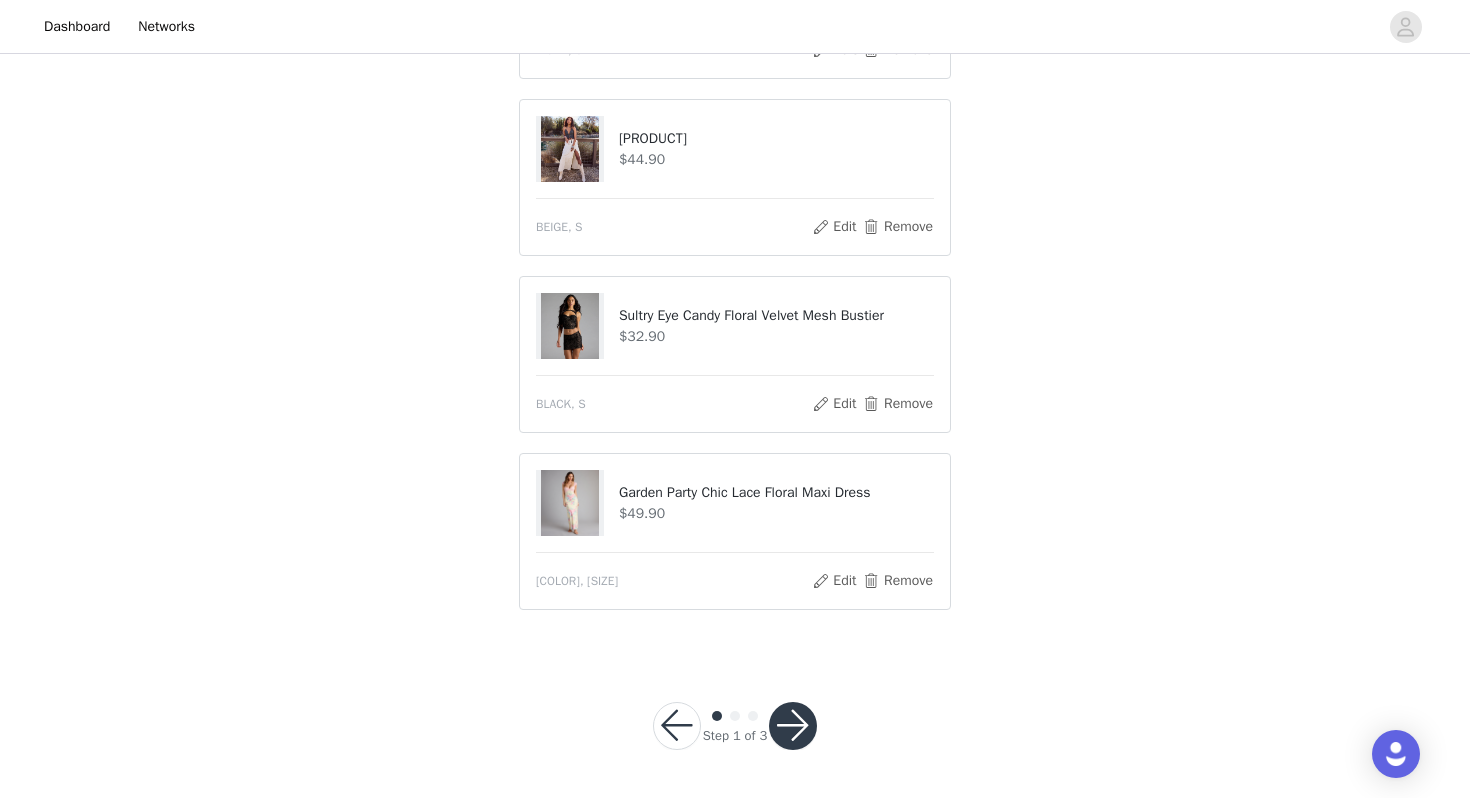 click at bounding box center (793, 726) 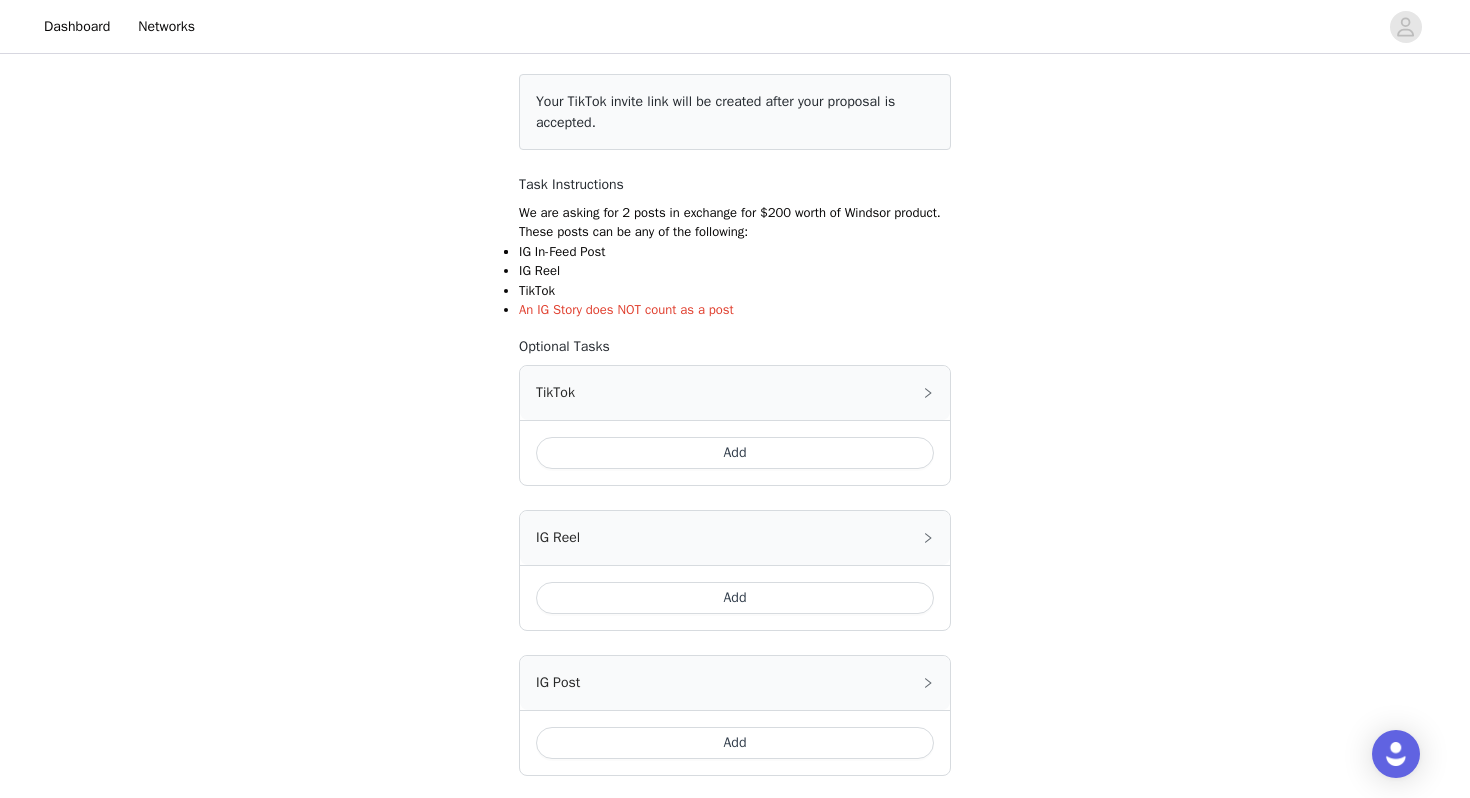scroll, scrollTop: 243, scrollLeft: 0, axis: vertical 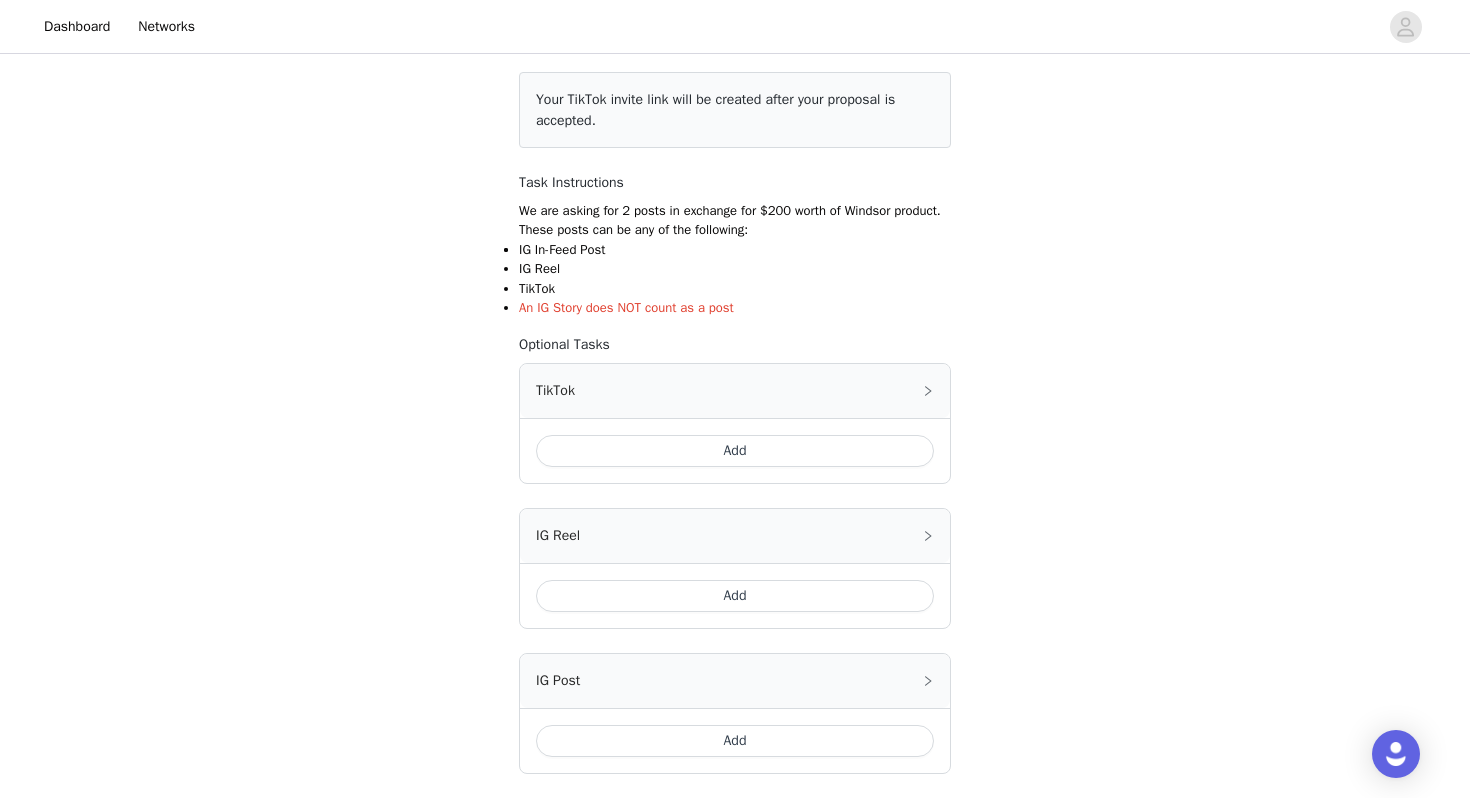 click on "Add" at bounding box center [735, 451] 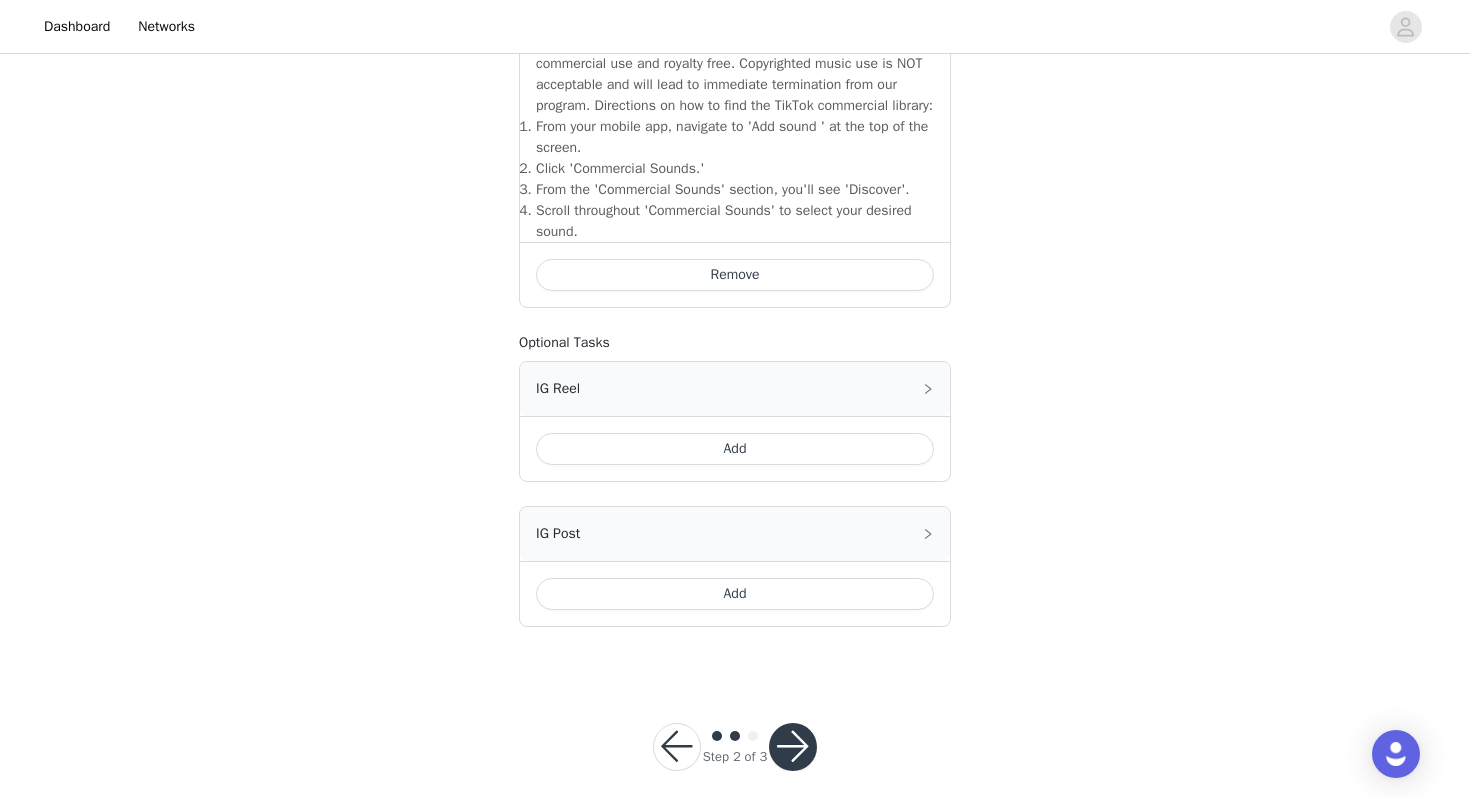 scroll, scrollTop: 745, scrollLeft: 0, axis: vertical 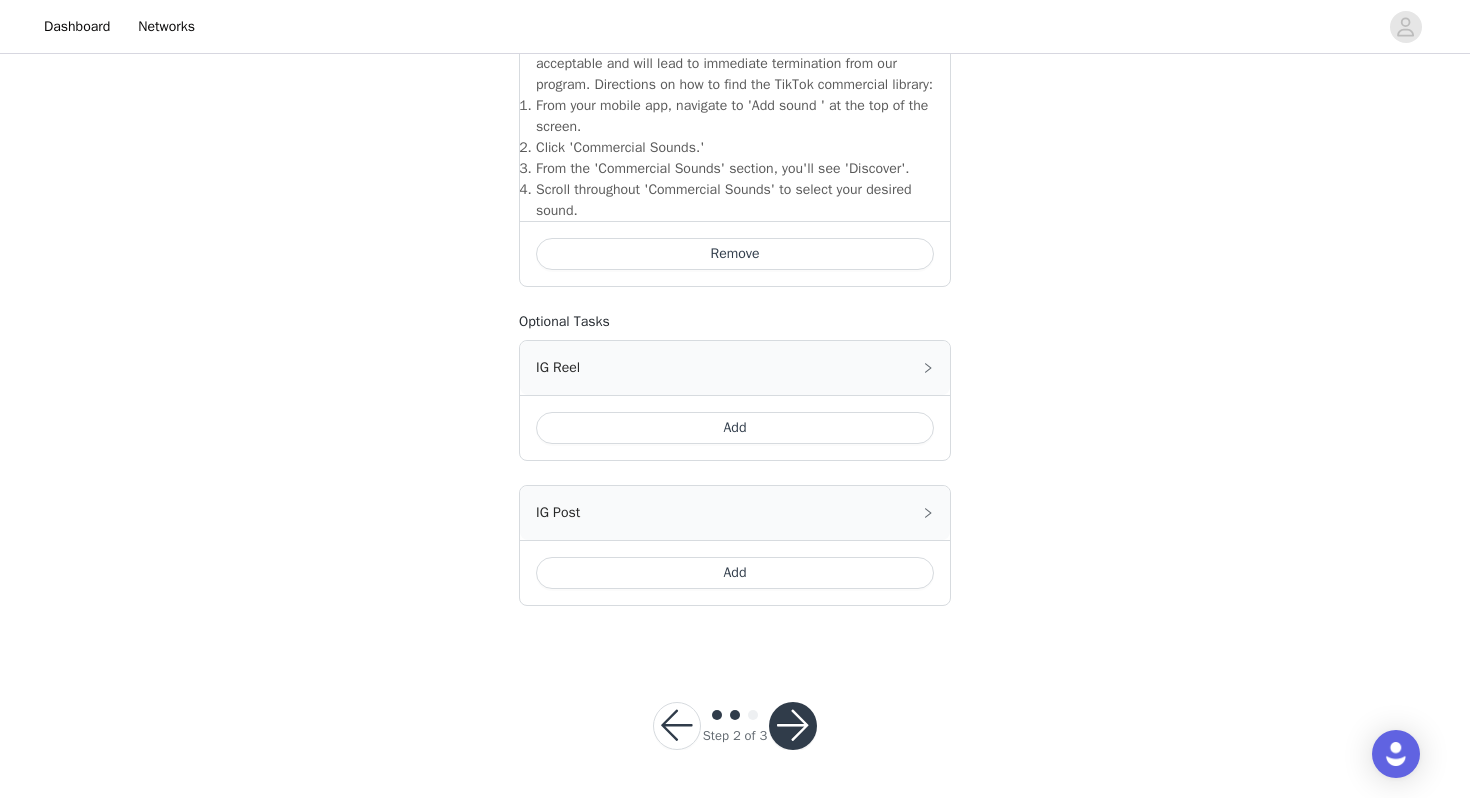 click on "Add" at bounding box center (735, 573) 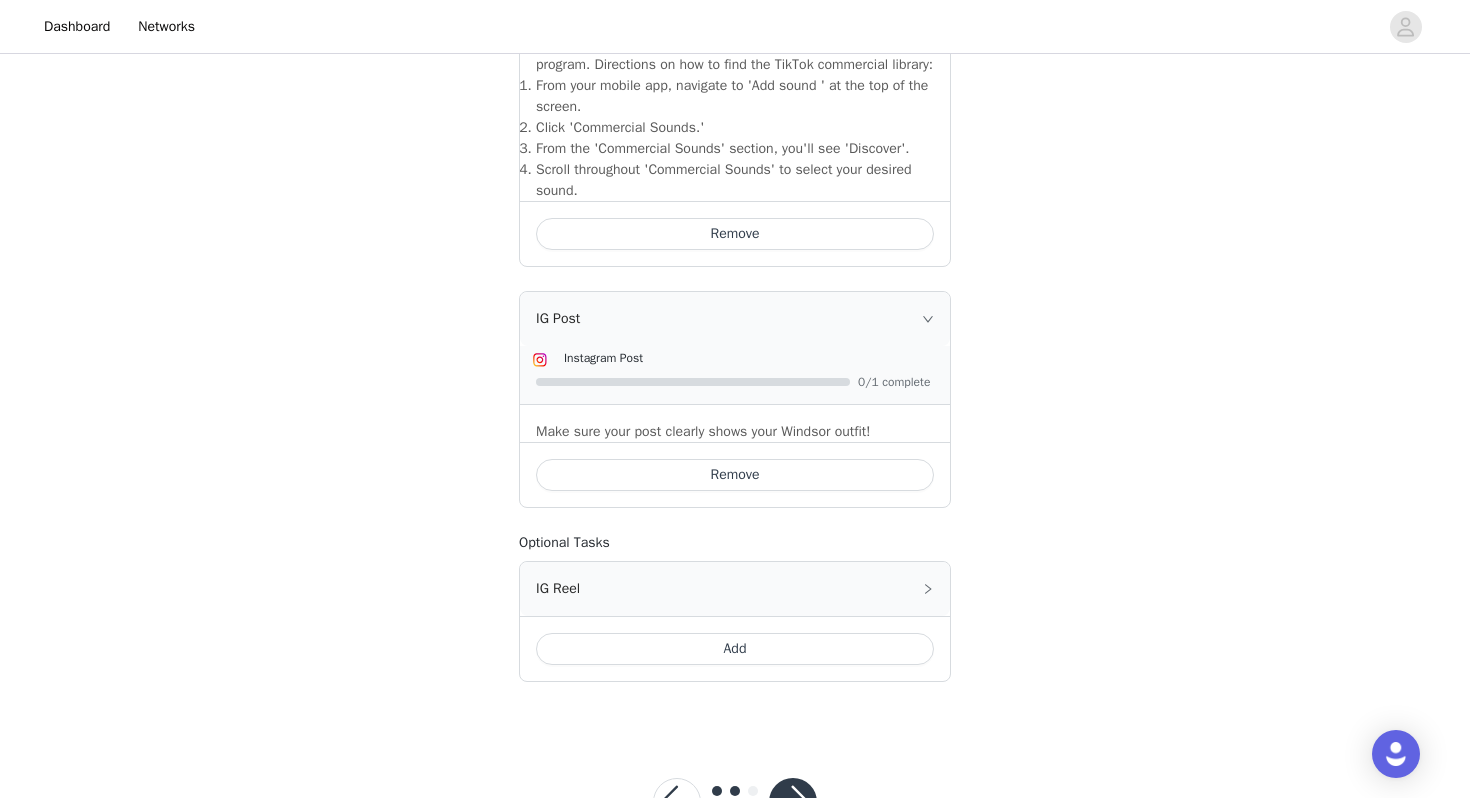 scroll, scrollTop: 841, scrollLeft: 0, axis: vertical 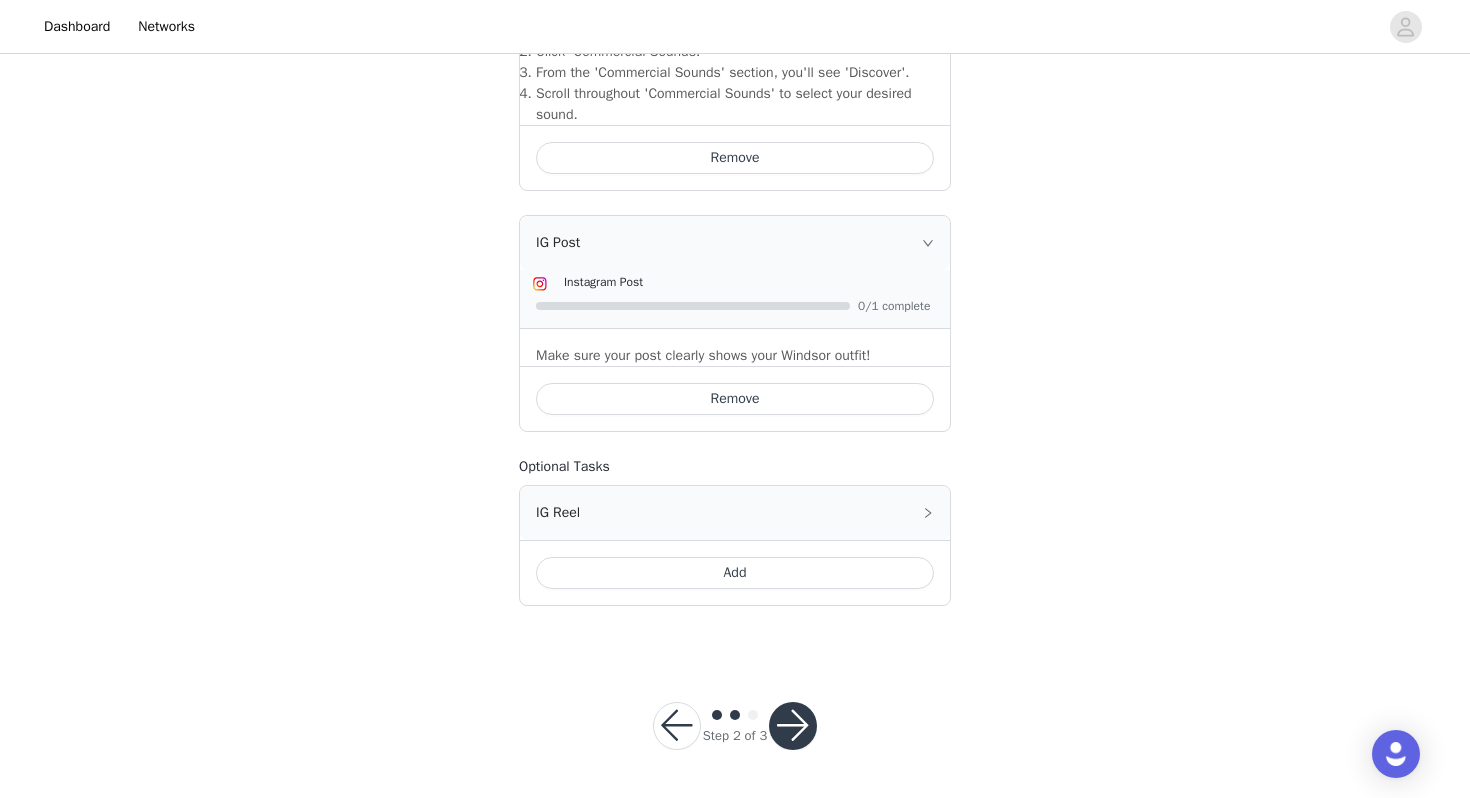 click at bounding box center (793, 726) 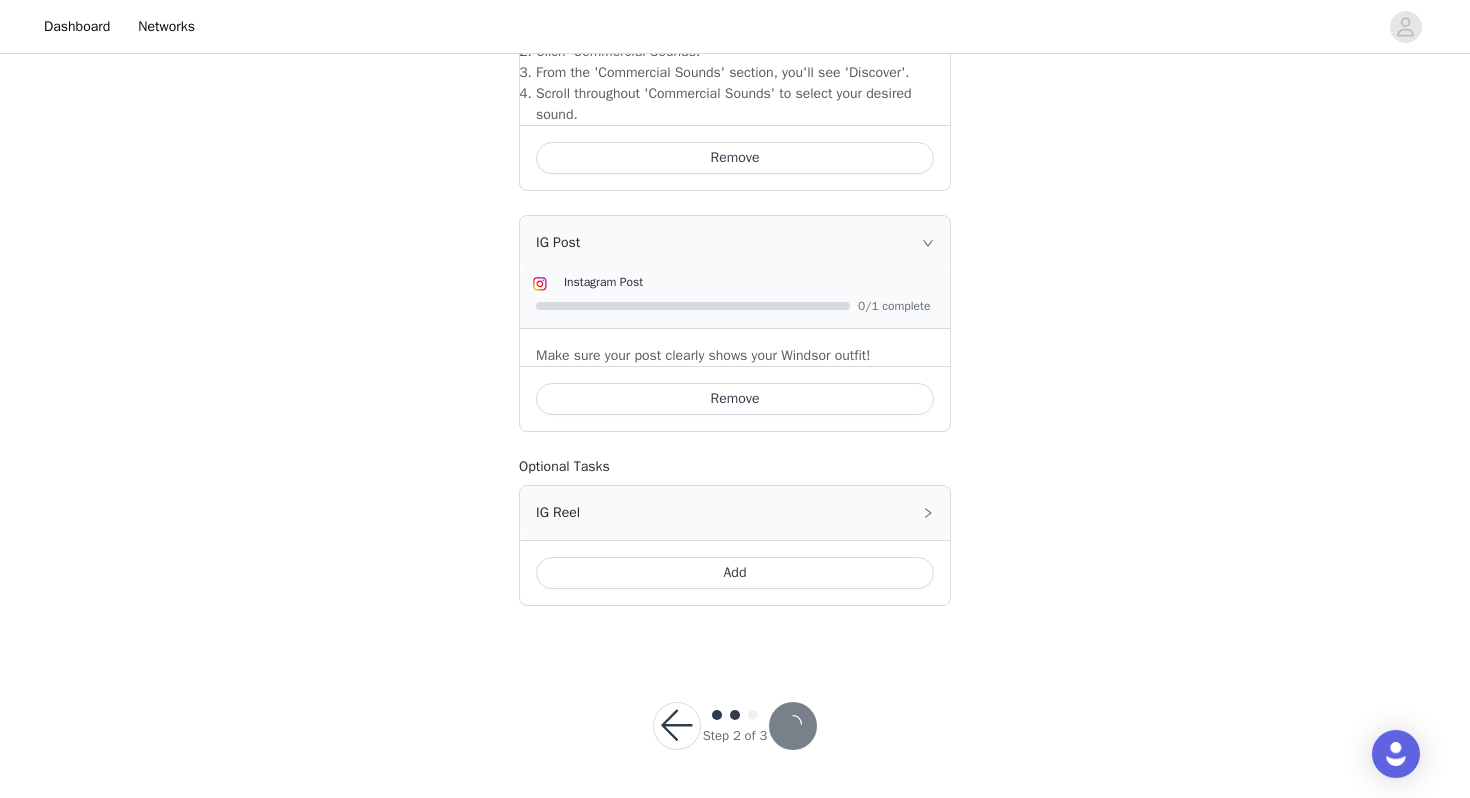 scroll, scrollTop: 0, scrollLeft: 0, axis: both 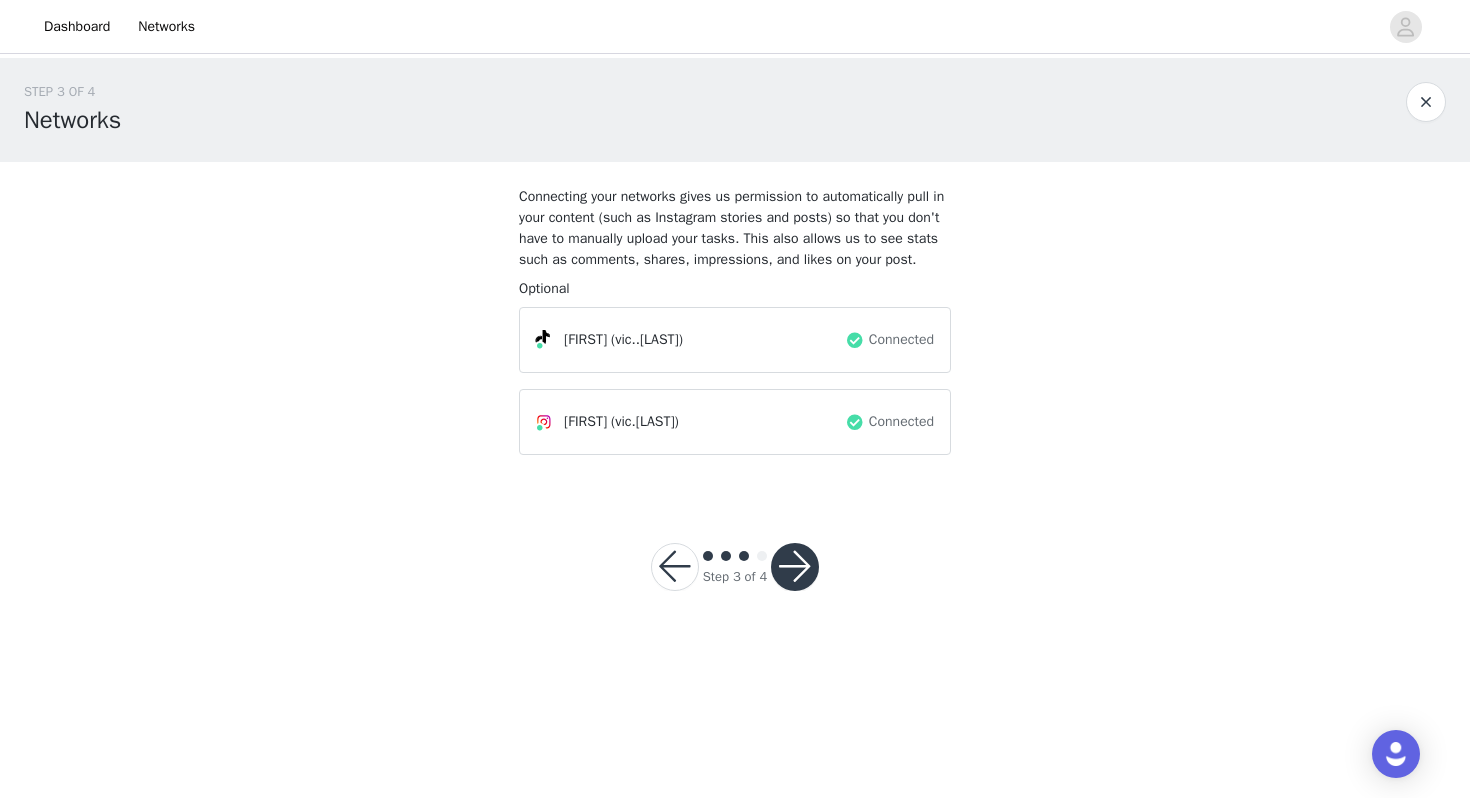 click at bounding box center (795, 567) 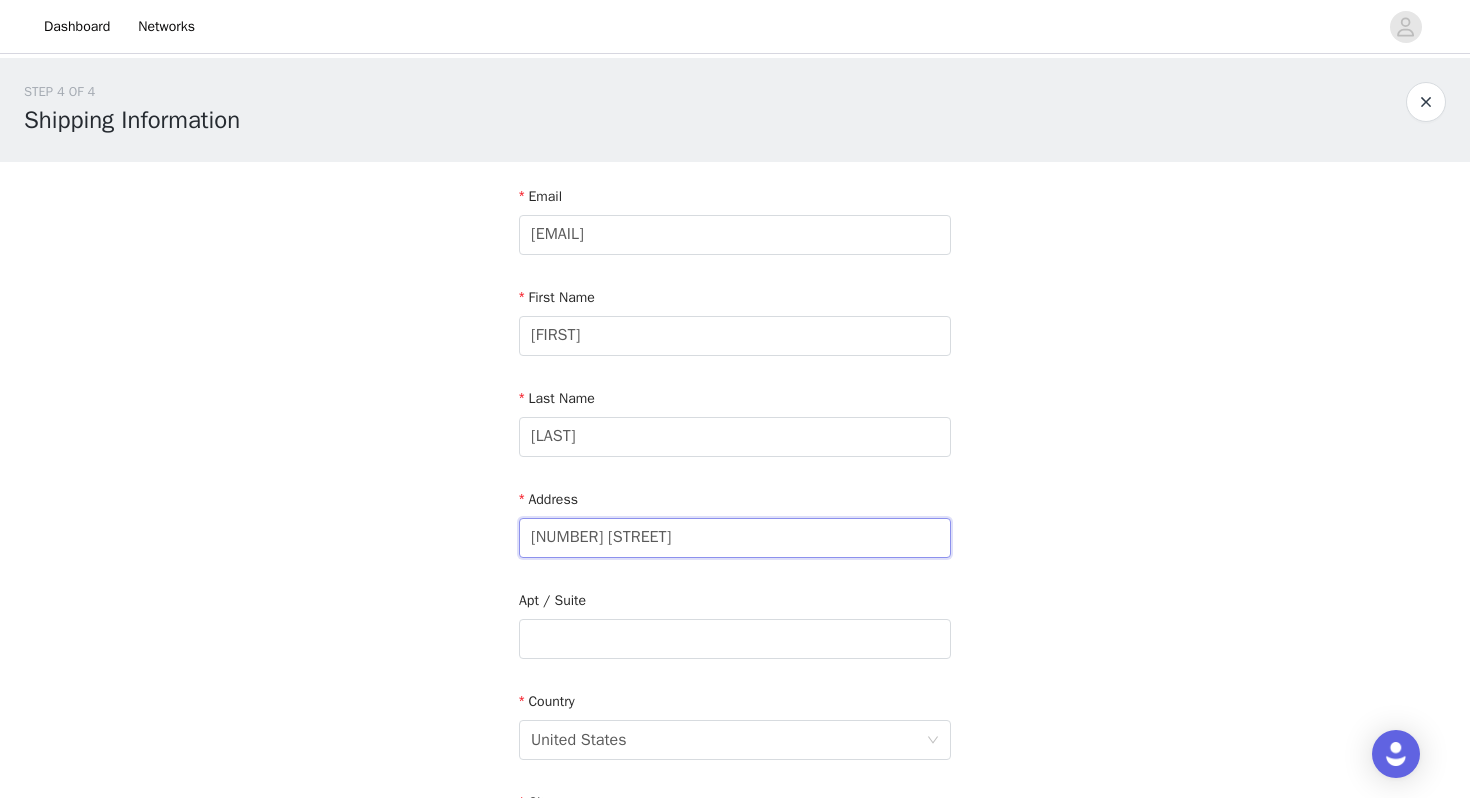 click on "[NUMBER] [STREET]" at bounding box center (735, 538) 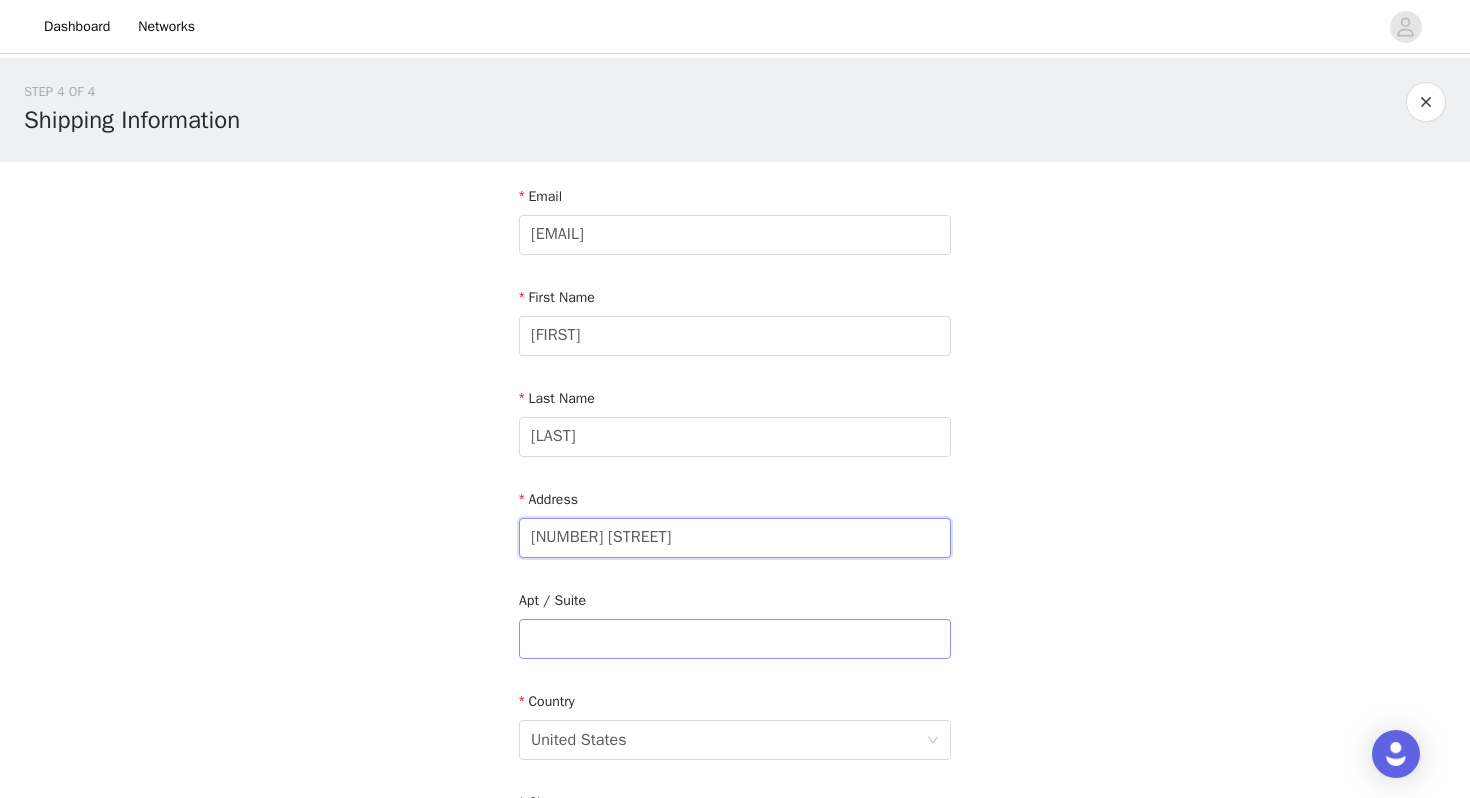 type on "[NUMBER] [STREET]" 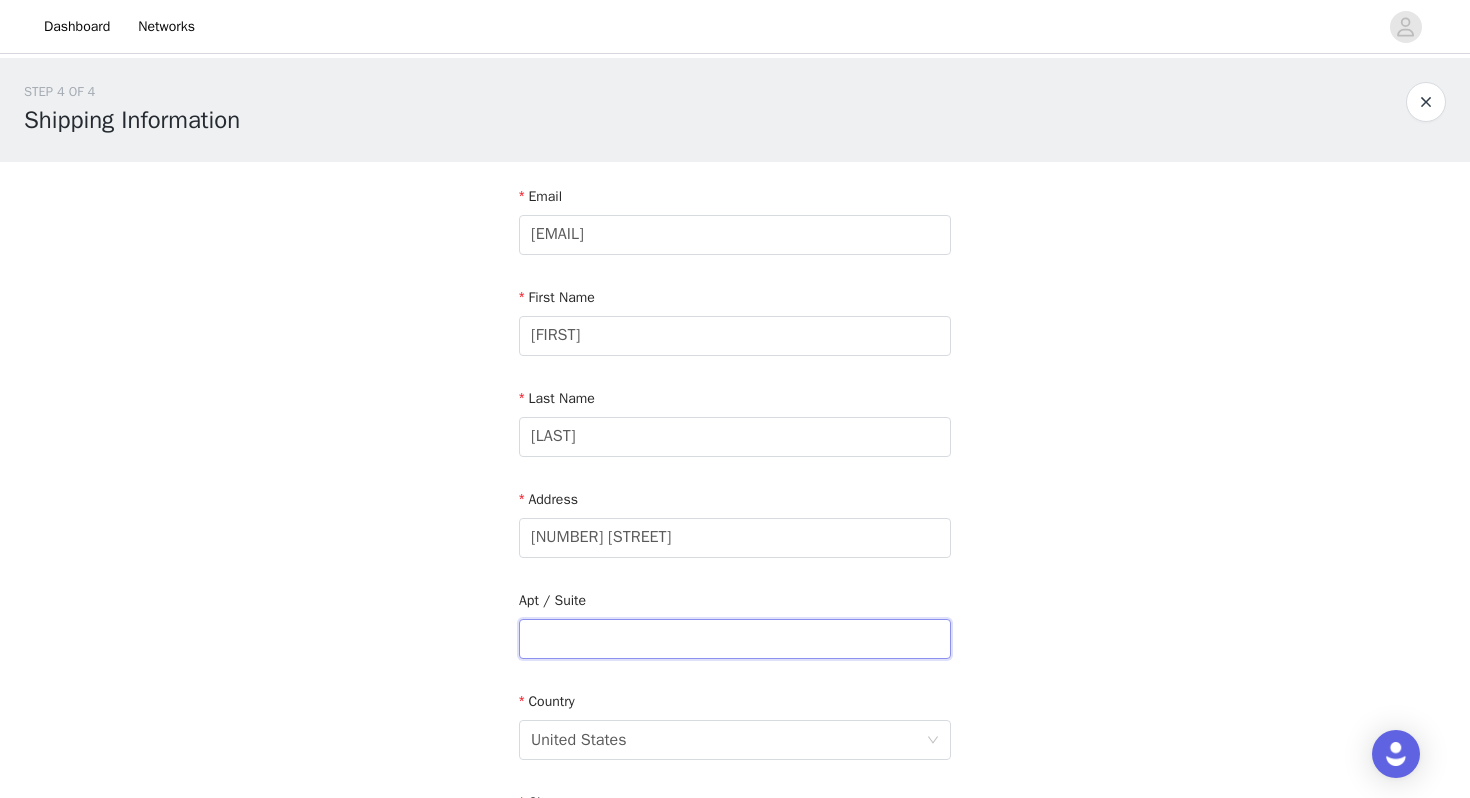 click at bounding box center [735, 639] 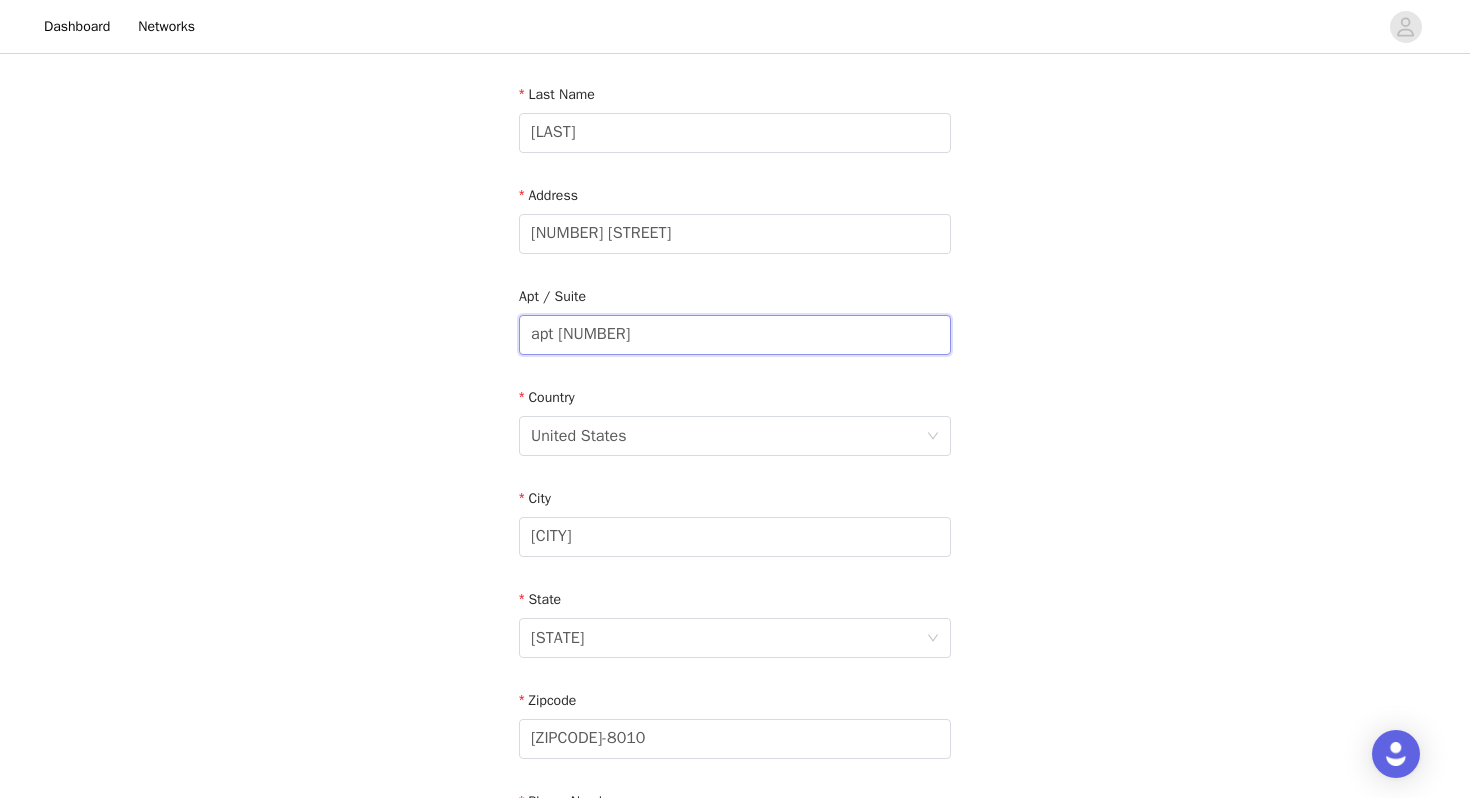 scroll, scrollTop: 306, scrollLeft: 0, axis: vertical 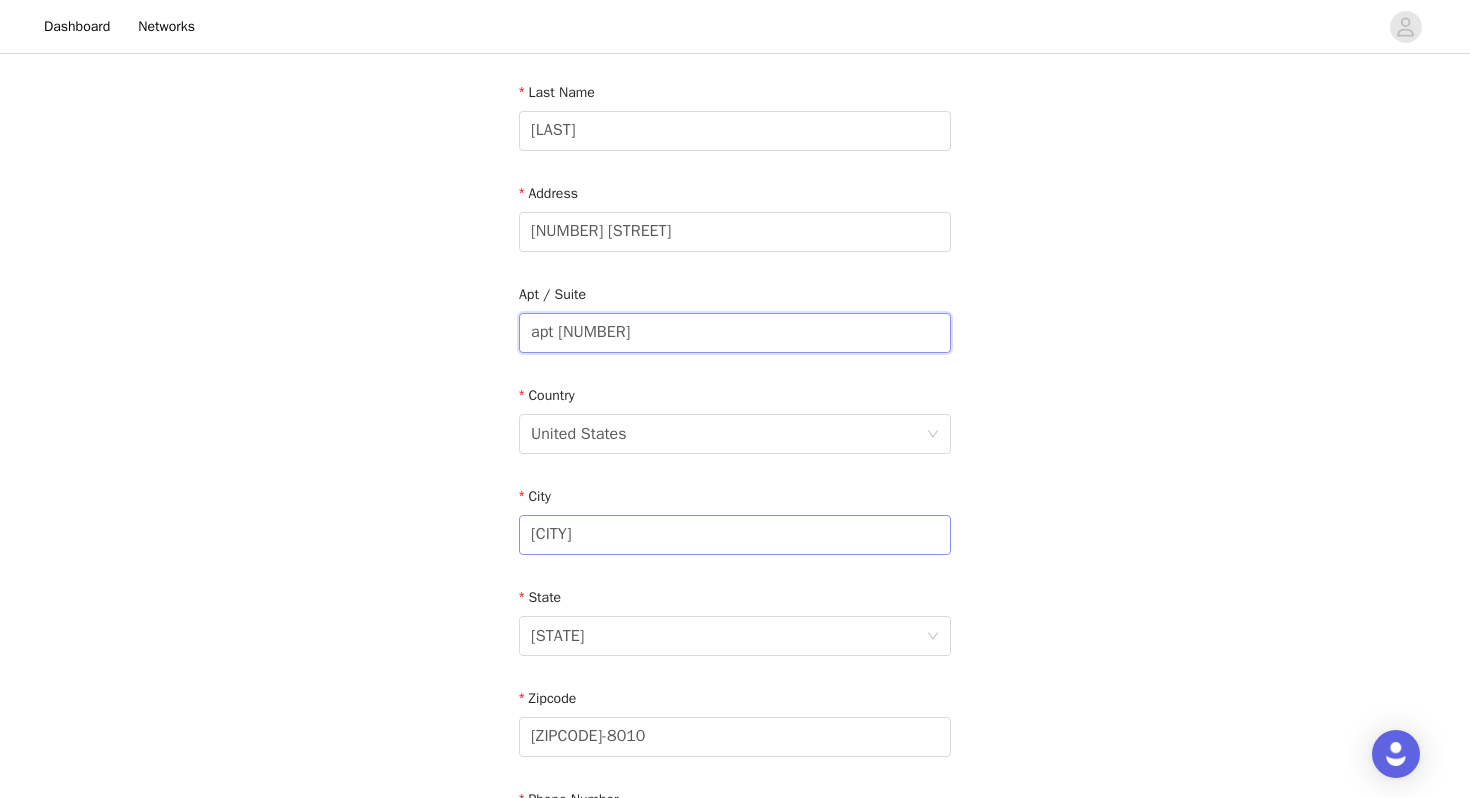 type on "apt [NUMBER]" 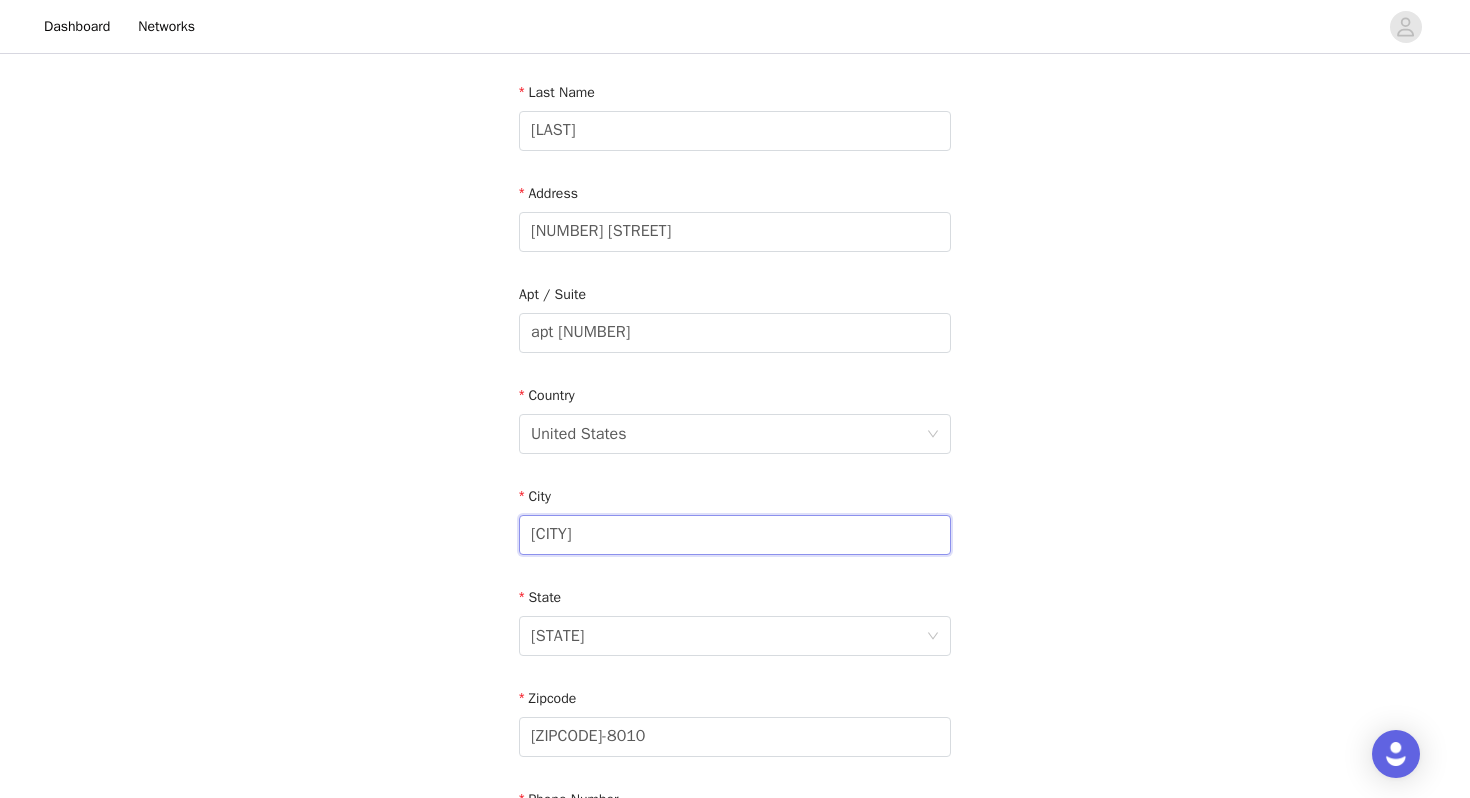 click on "[CITY]" at bounding box center (735, 535) 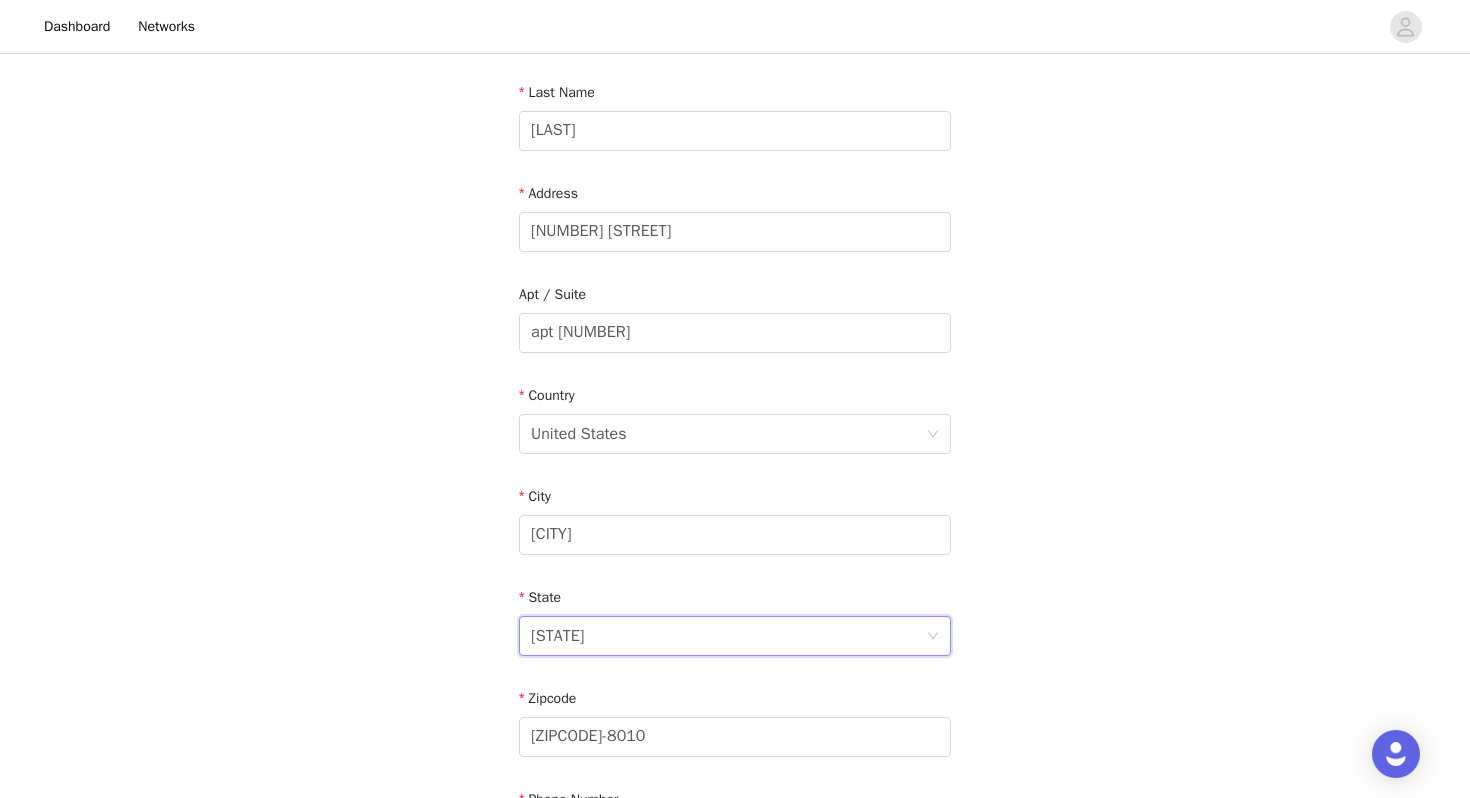 click on "[STATE]" at bounding box center [728, 636] 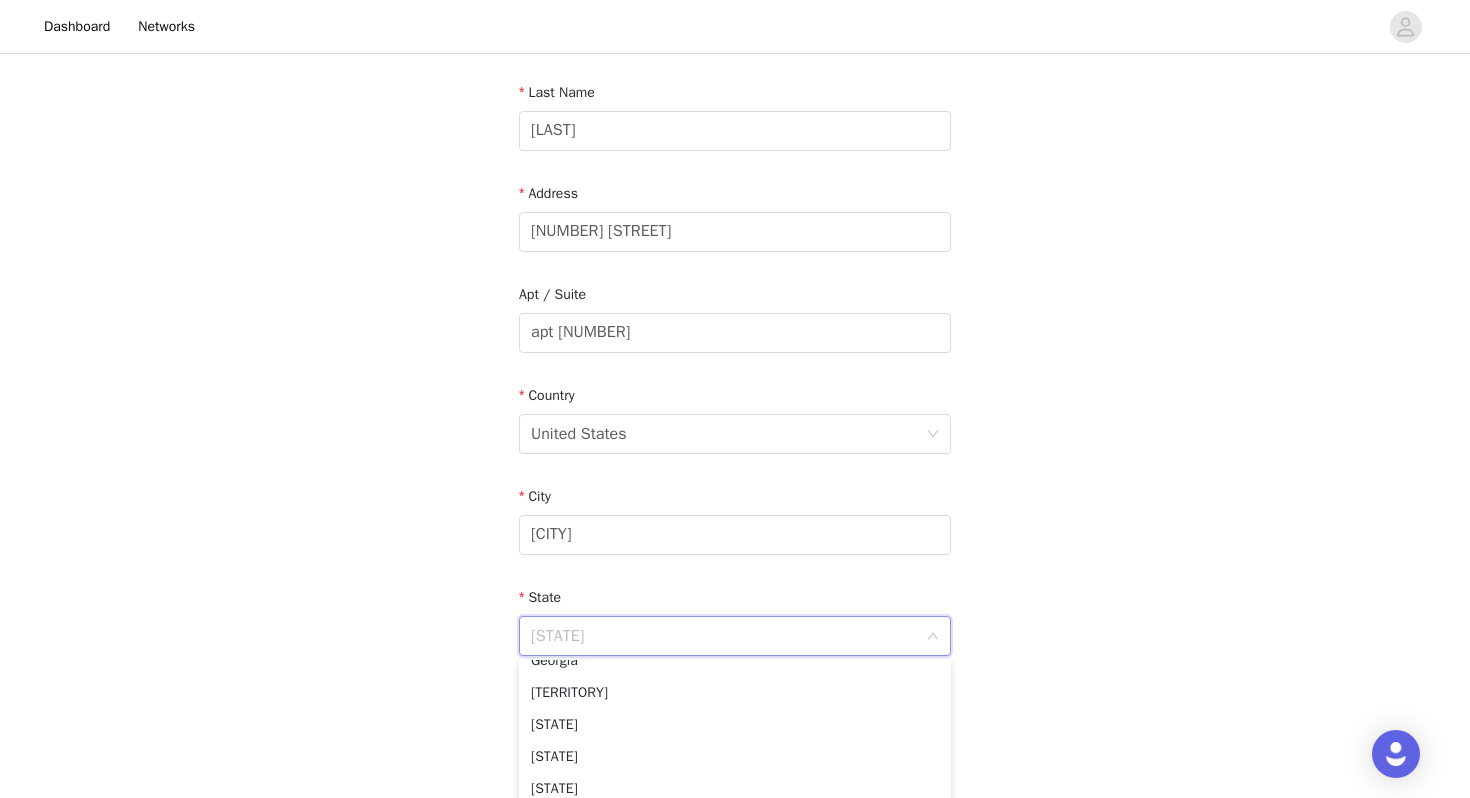 scroll, scrollTop: 0, scrollLeft: 0, axis: both 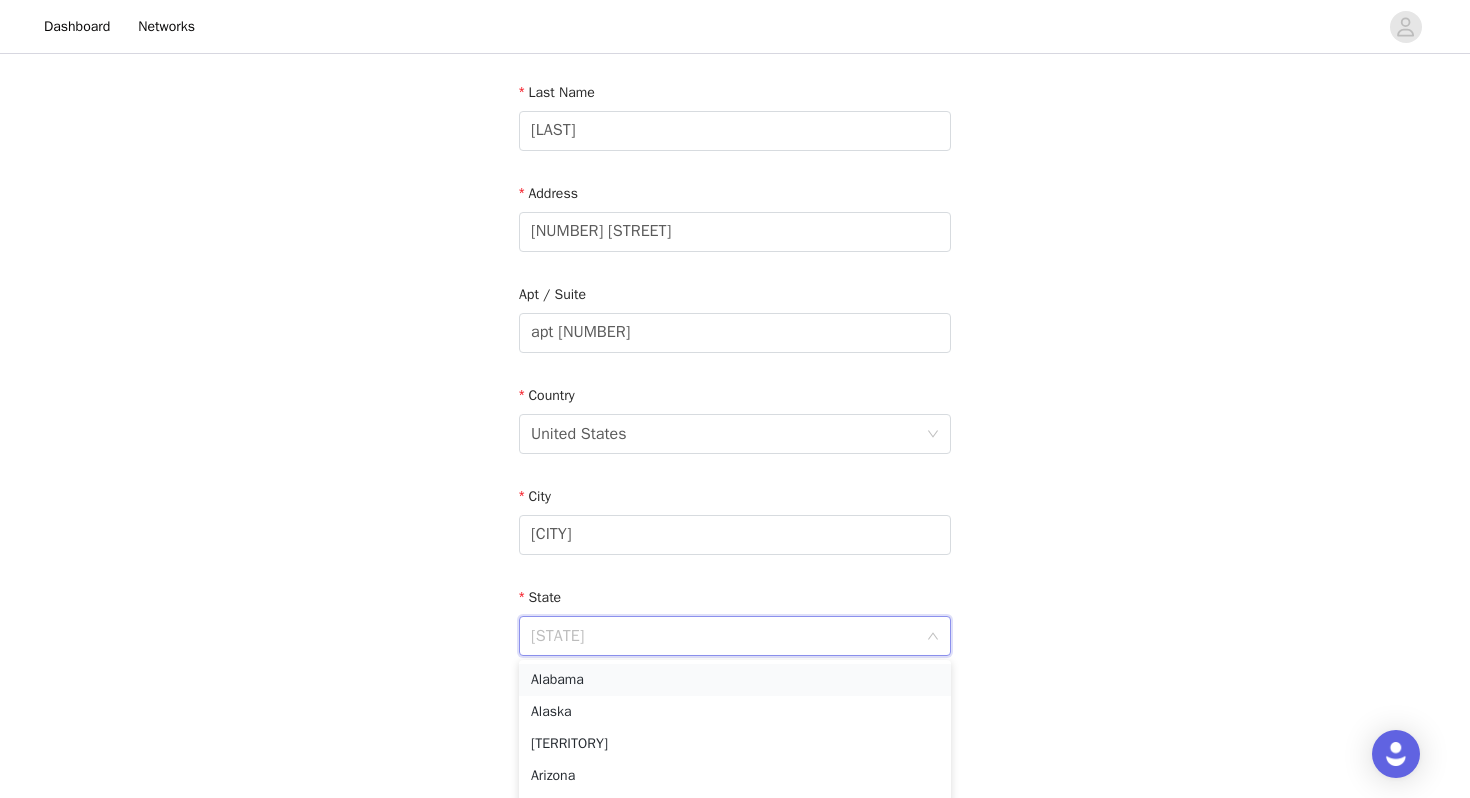 click on "Alabama" at bounding box center [735, 680] 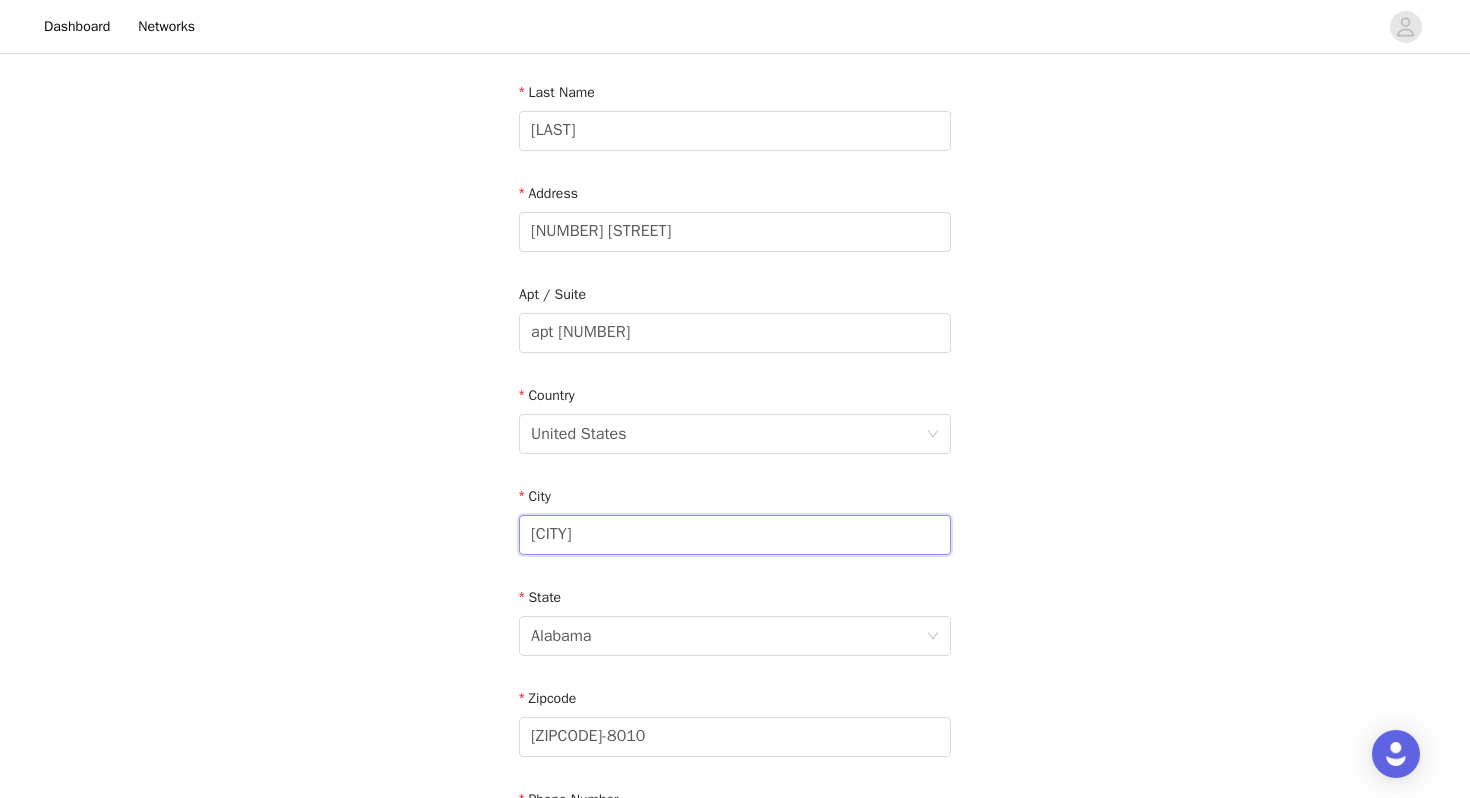 click on "[CITY]" at bounding box center (735, 535) 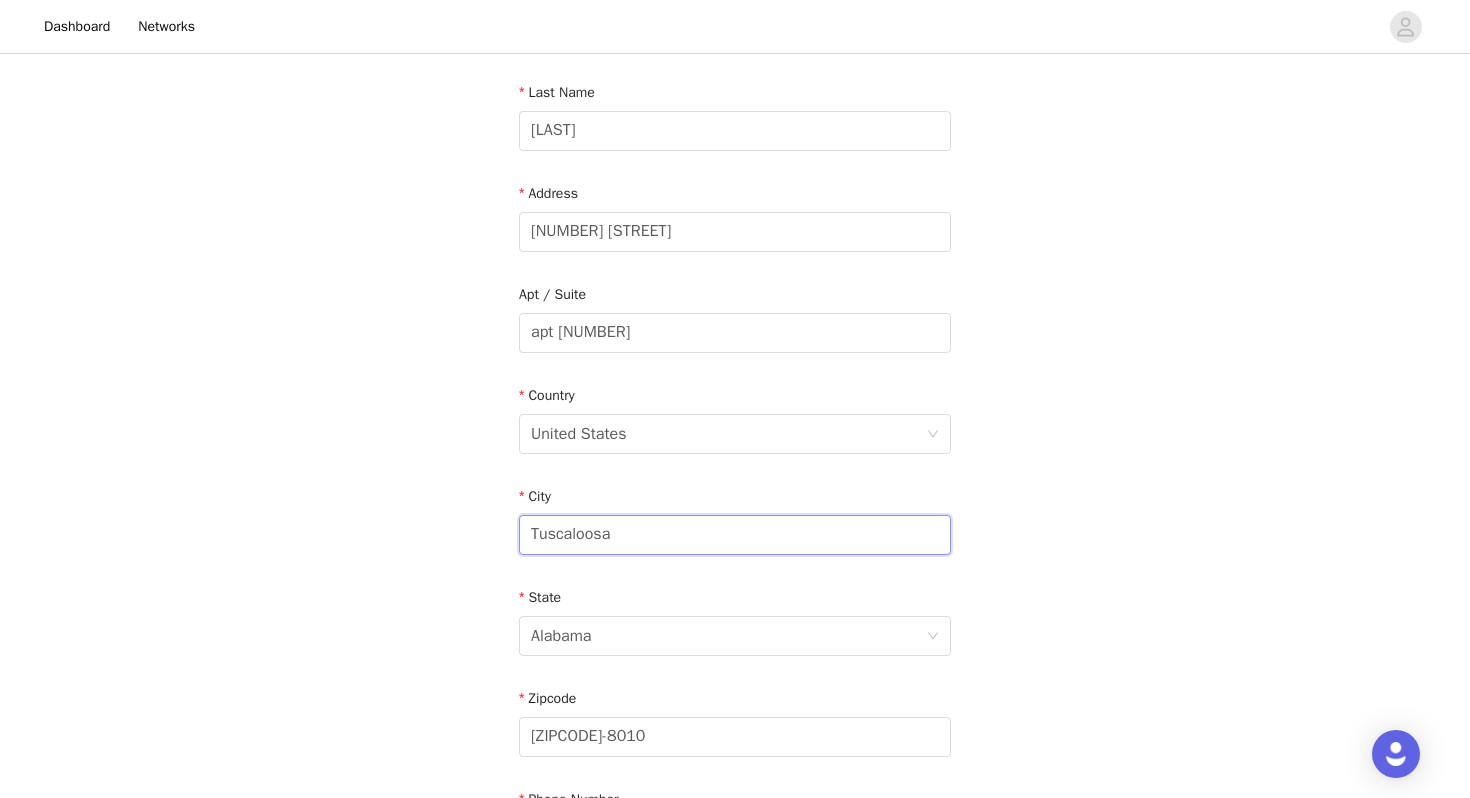 type on "Tuscaloosa" 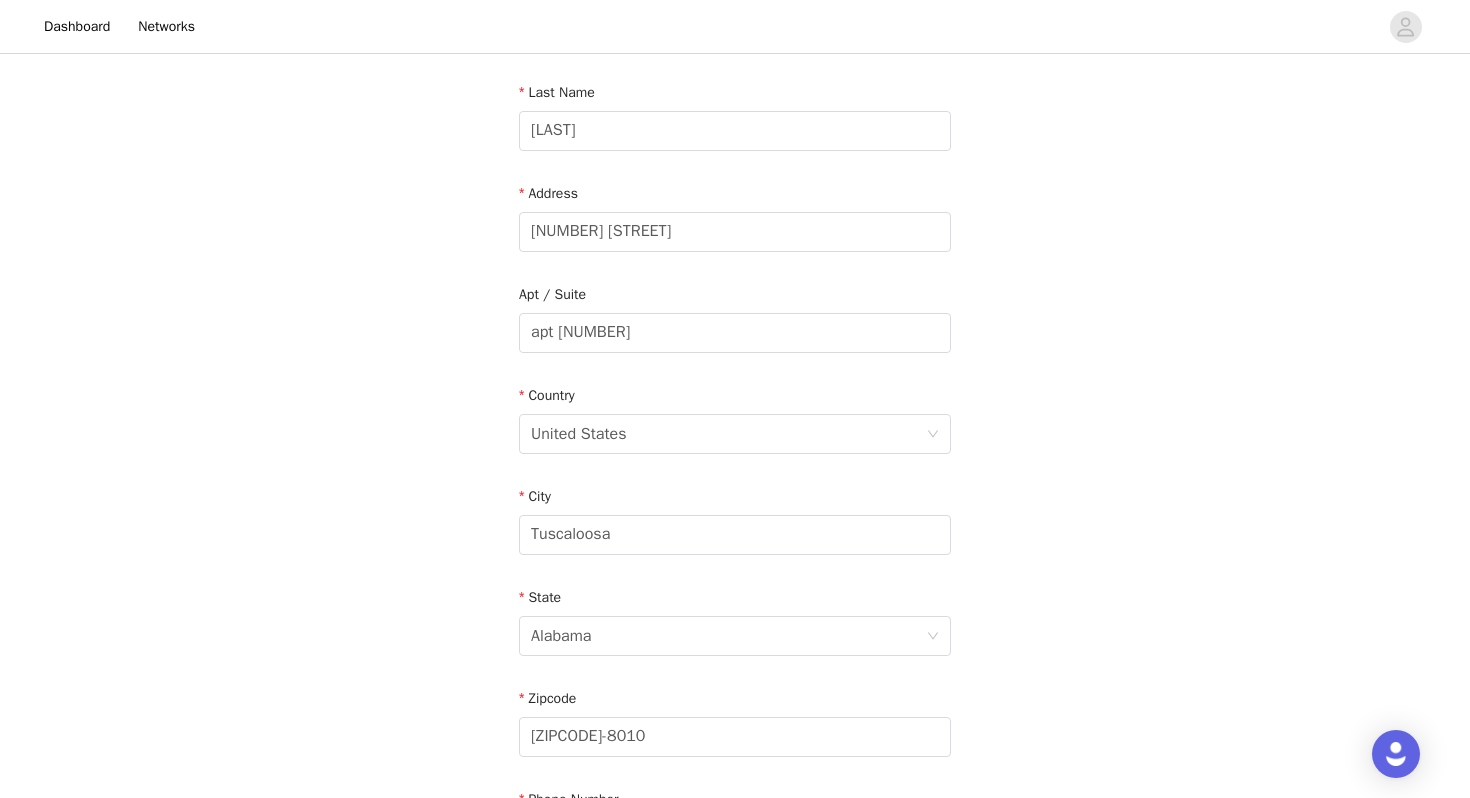 click on "STEP 4 OF 4
Shipping Information
Email [EMAIL]   First Name [FIRST]   Last Name [LAST]   Address [NUMBER] [STREET]   Apt / Suite apt [NUMBER]   Country
United States
City [CITY]   State
[STATE]
Zipcode [ZIPCODE]   Phone Number [PHONE]" at bounding box center (735, 333) 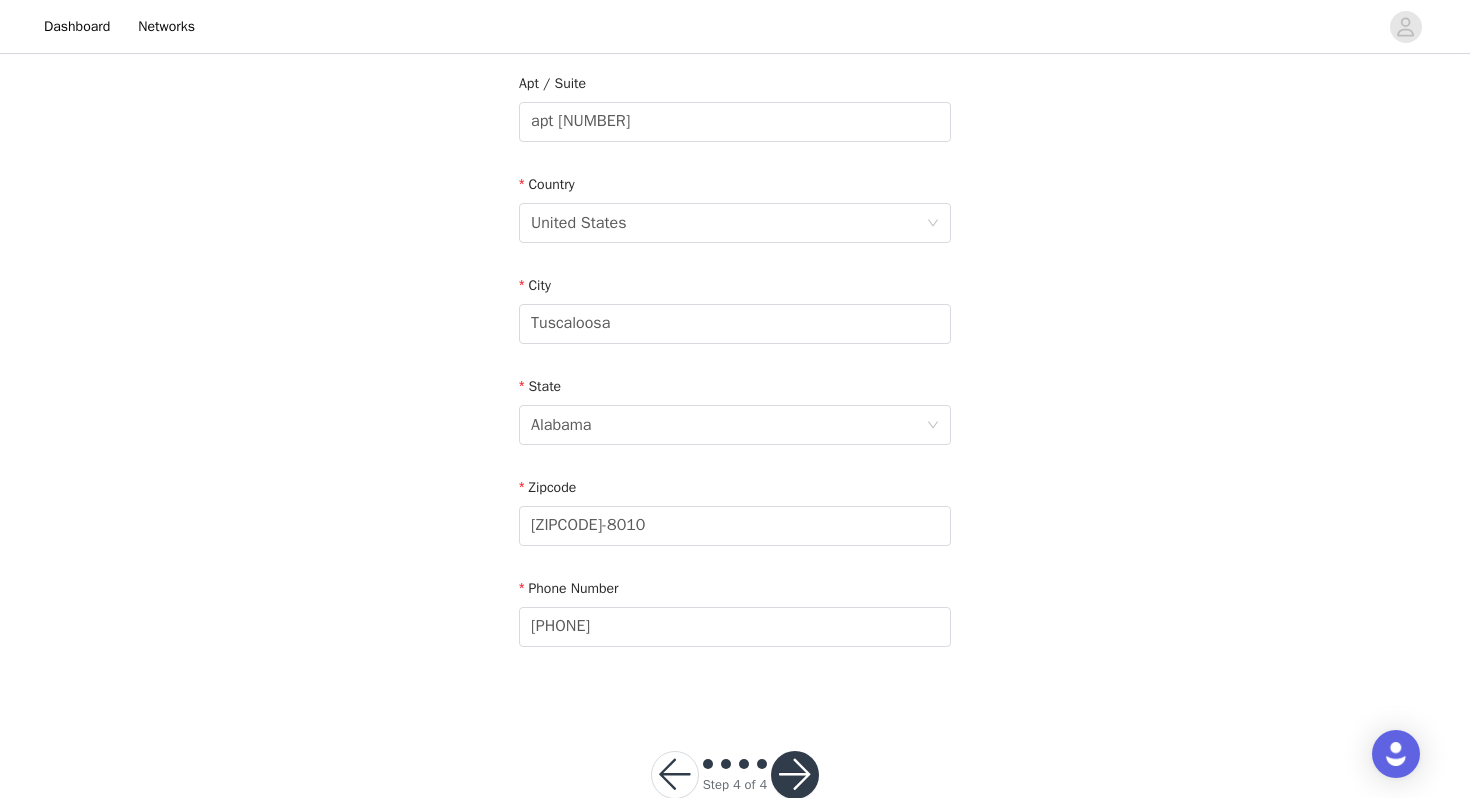 scroll, scrollTop: 565, scrollLeft: 0, axis: vertical 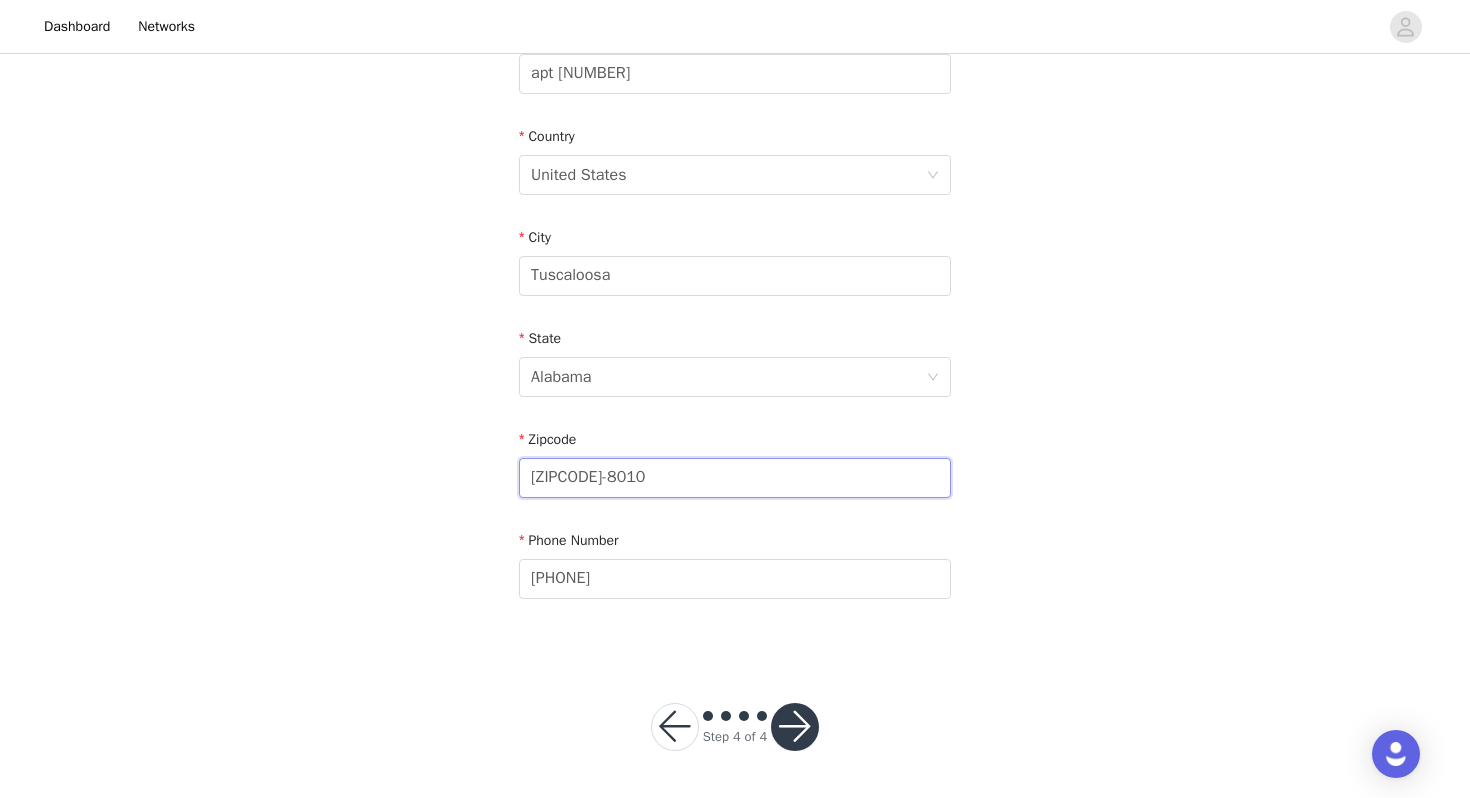 click on "[ZIPCODE]-8010" at bounding box center [735, 478] 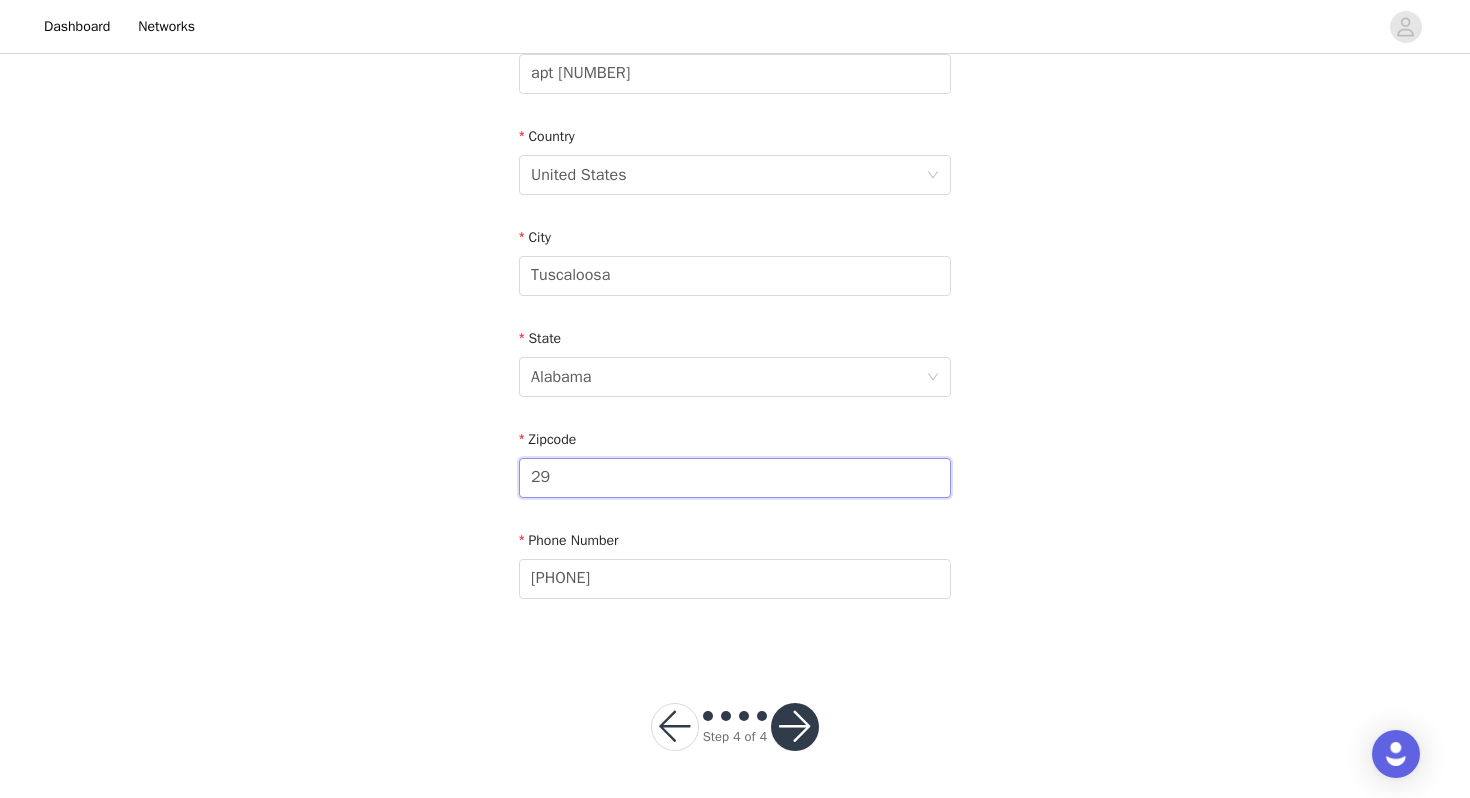type on "2" 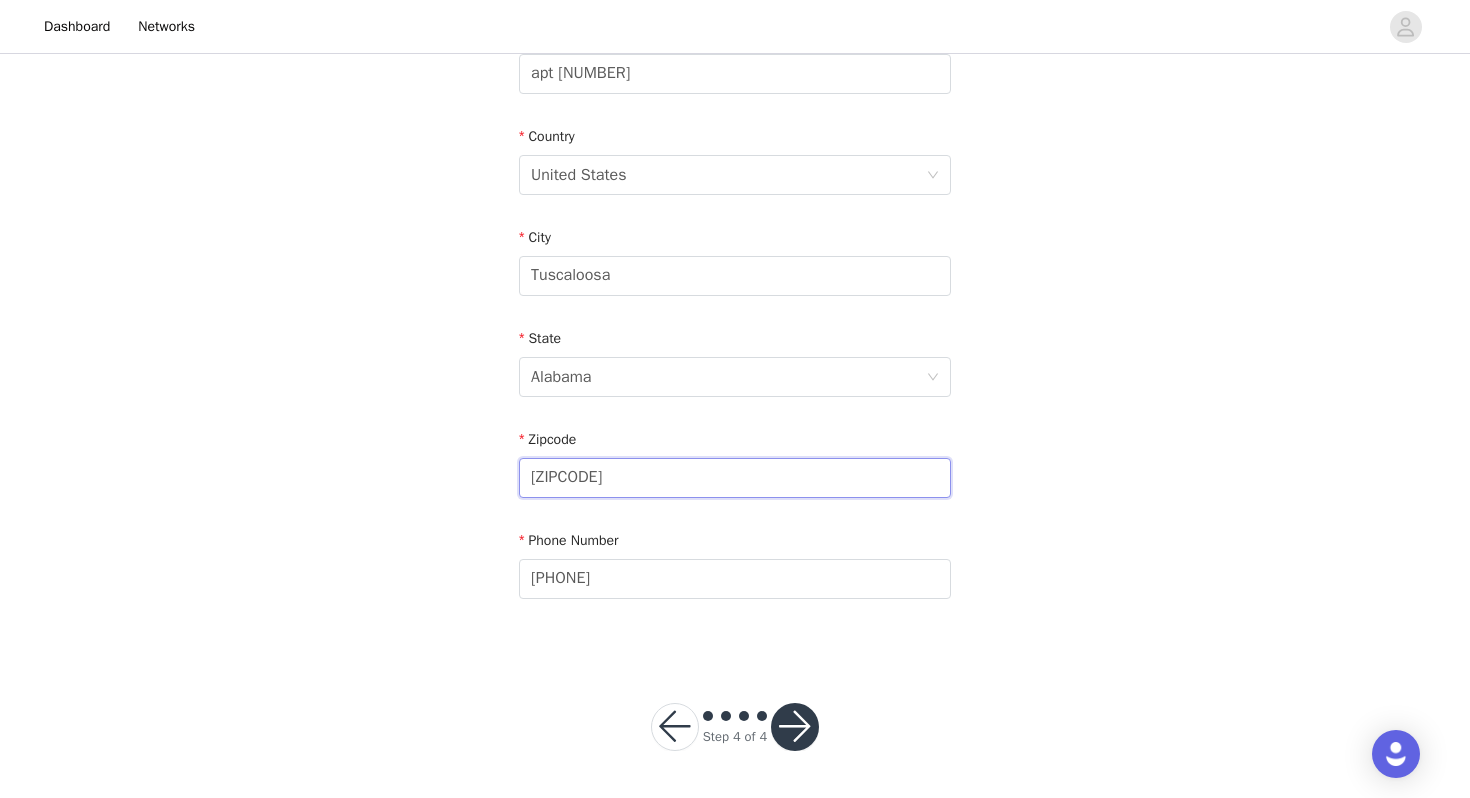 type on "[ZIPCODE]" 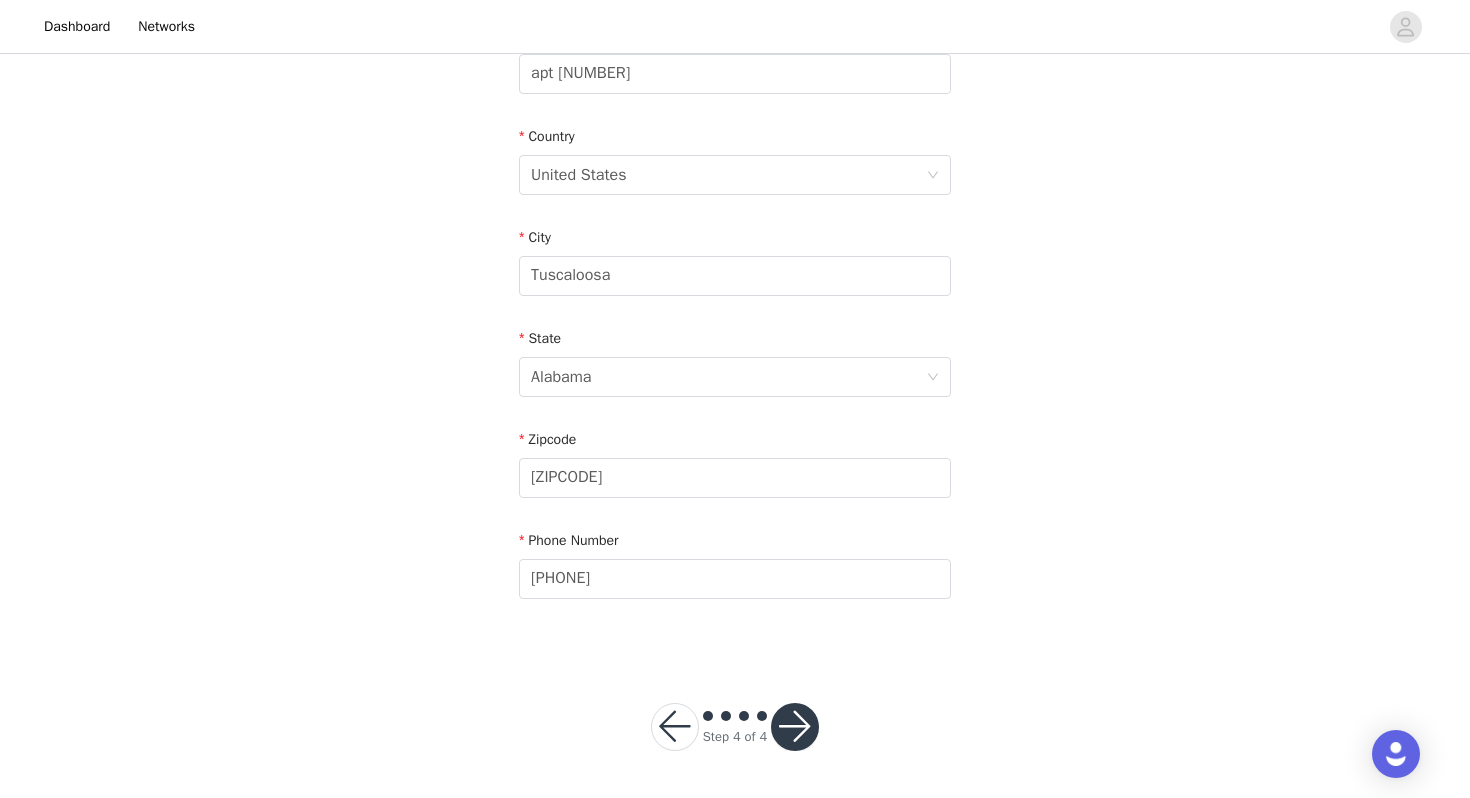 click on "STEP 4 OF 4
Shipping Information
Email [EMAIL]   First Name [FIRST]   Last Name [LAST]   Address [NUMBER] [STREET]   Apt / Suite apt [NUMBER]   Country
United States
City [CITY]   State
[STATE]
Zipcode [ZIPCODE]   Phone Number [PHONE]" at bounding box center [735, 74] 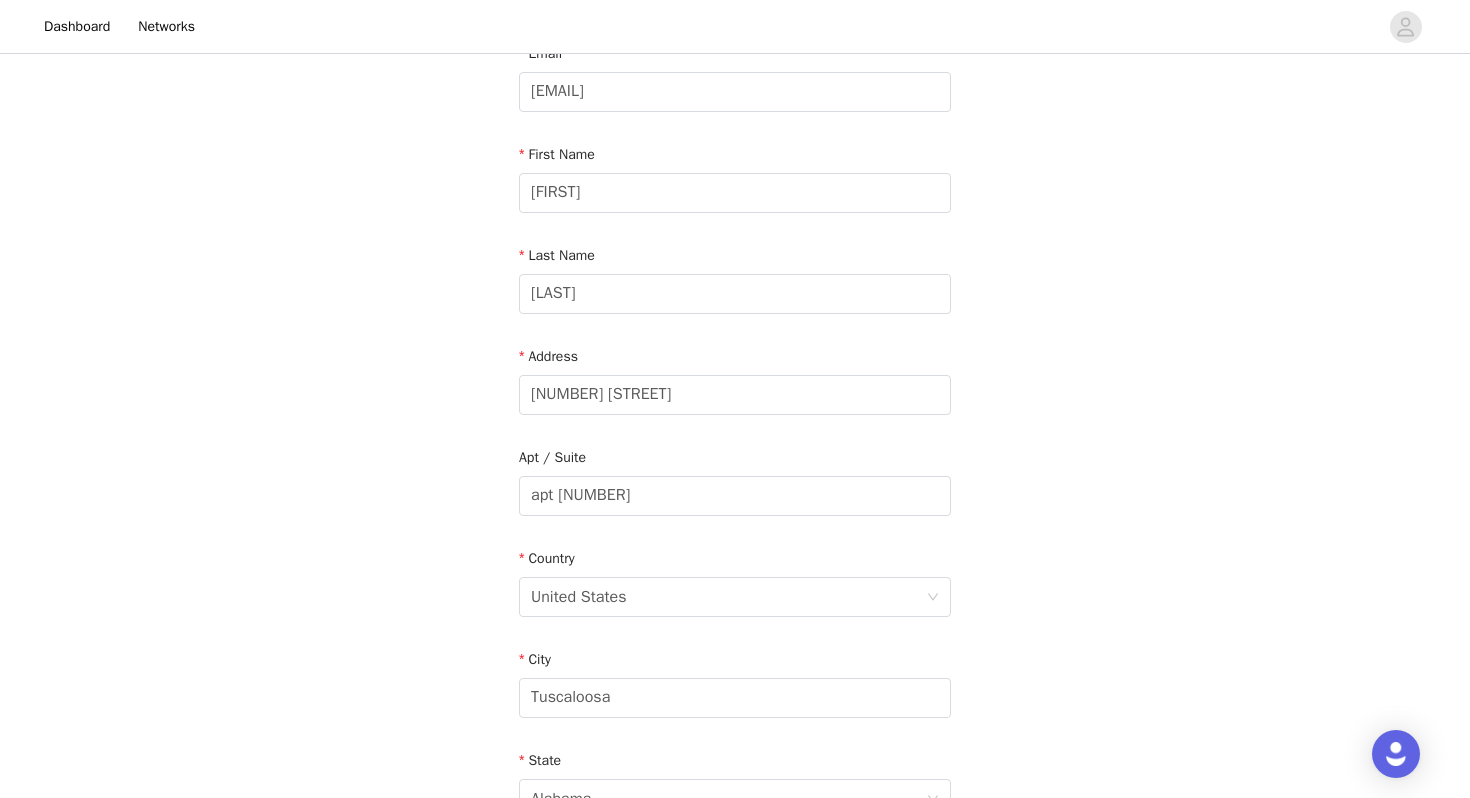 scroll, scrollTop: 565, scrollLeft: 0, axis: vertical 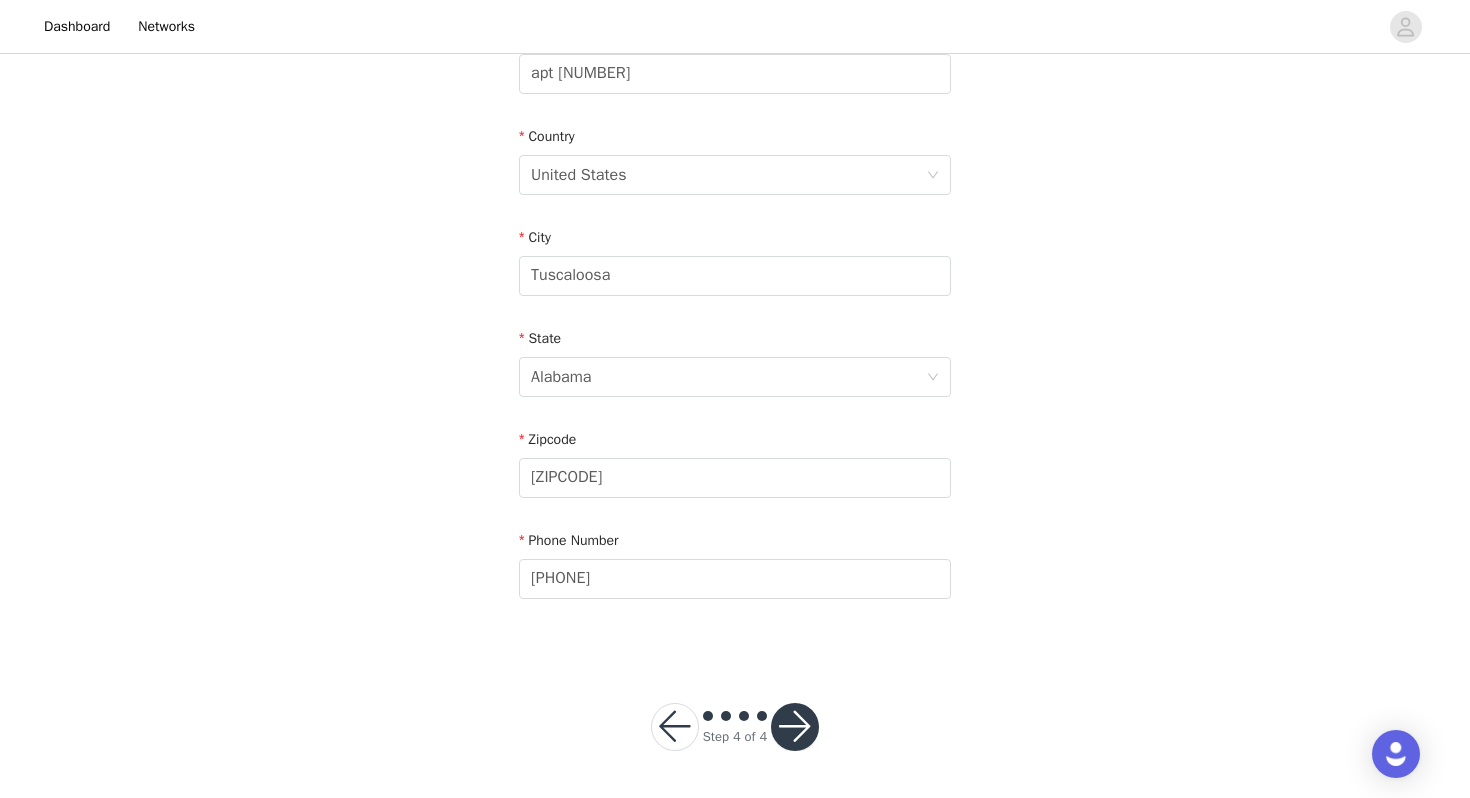 click at bounding box center (795, 727) 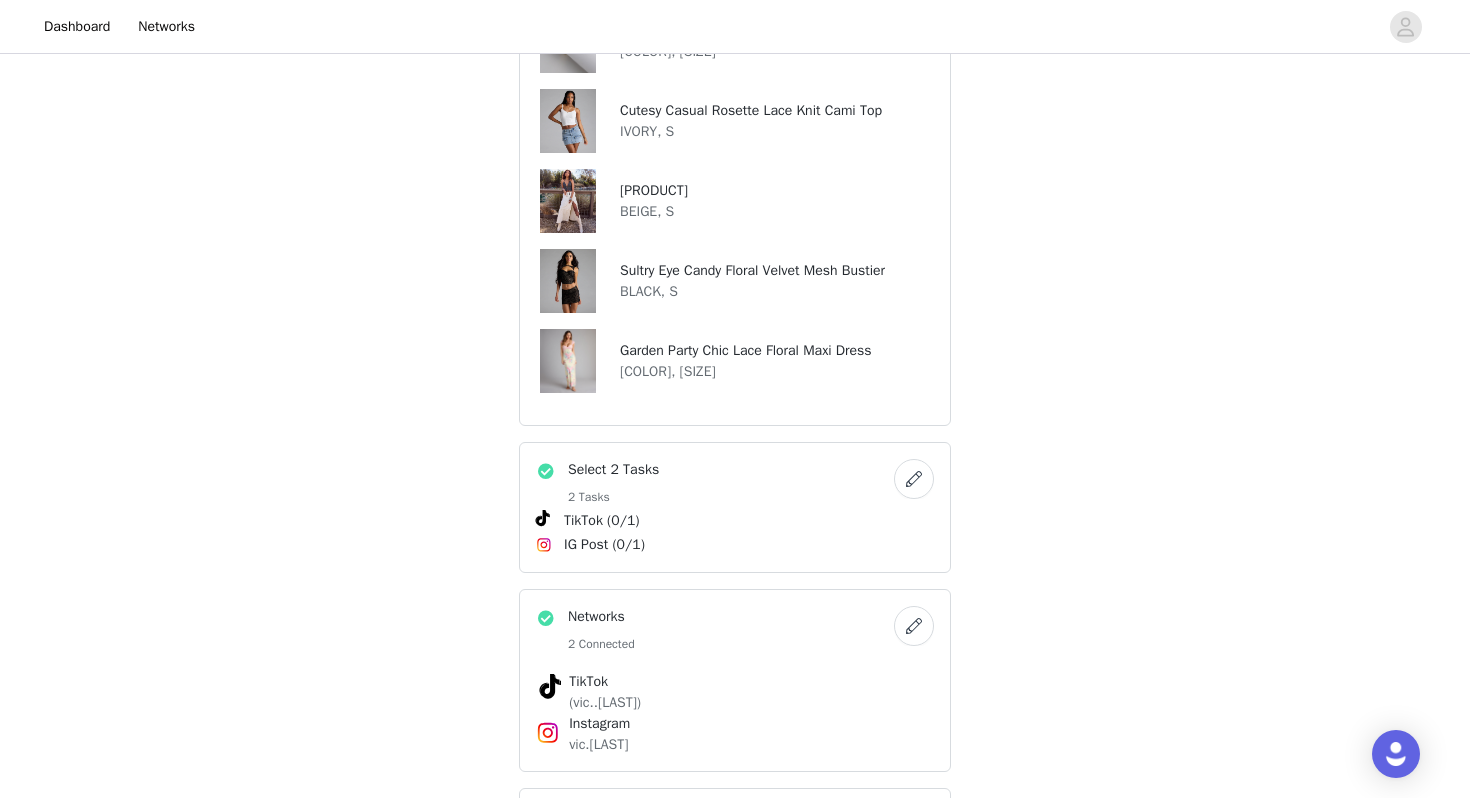 scroll, scrollTop: 973, scrollLeft: 0, axis: vertical 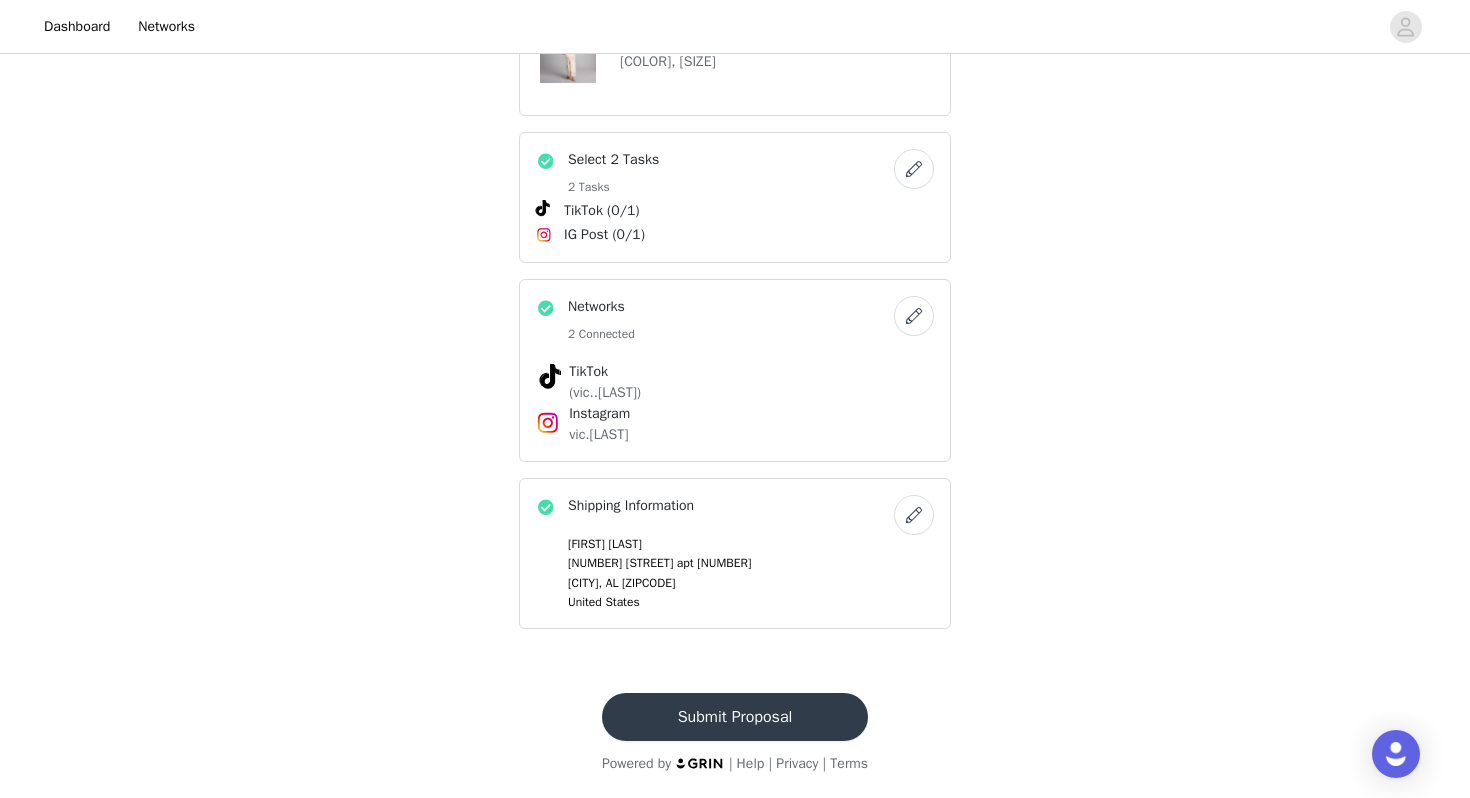 click on "Submit Proposal" at bounding box center [735, 717] 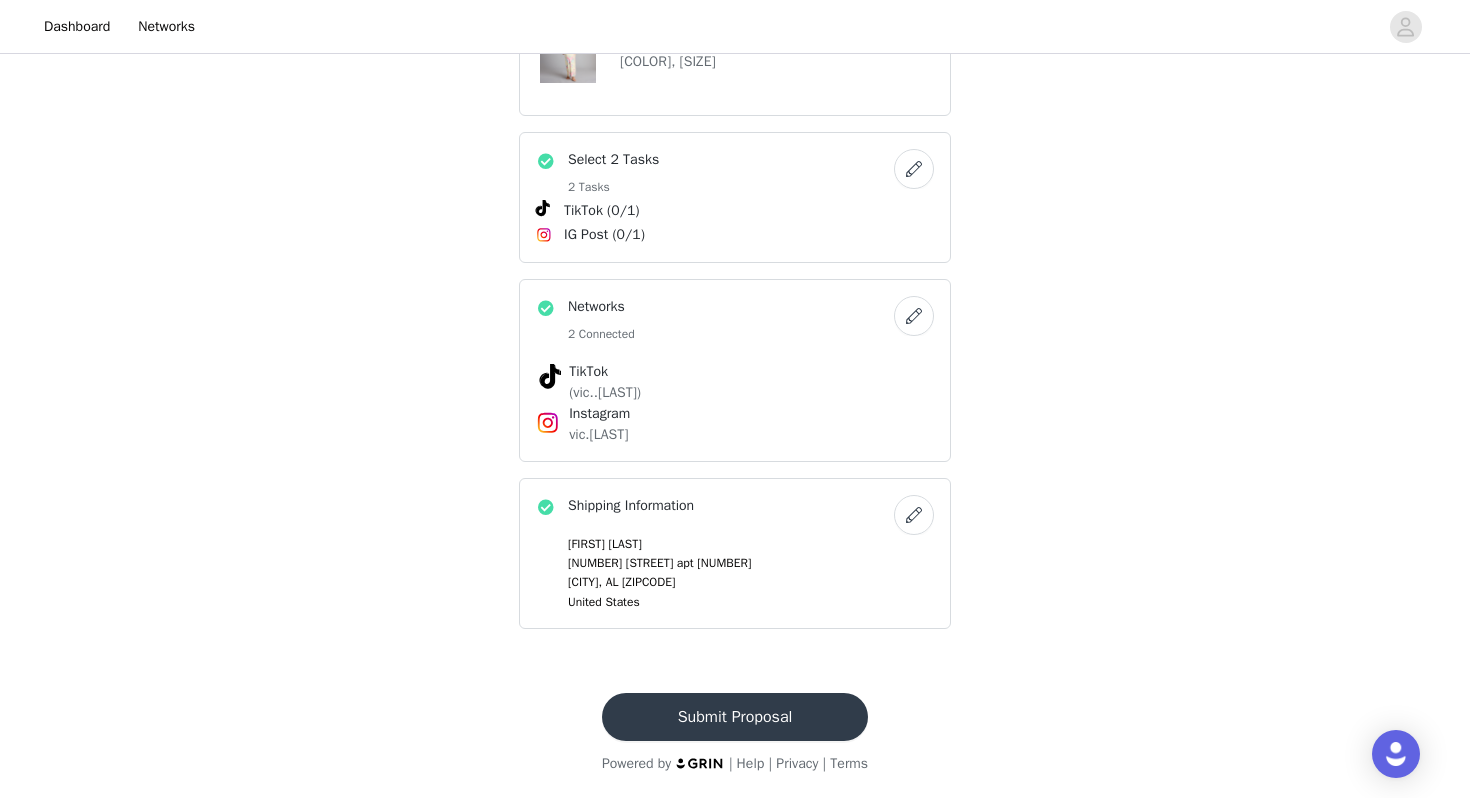 scroll, scrollTop: 0, scrollLeft: 0, axis: both 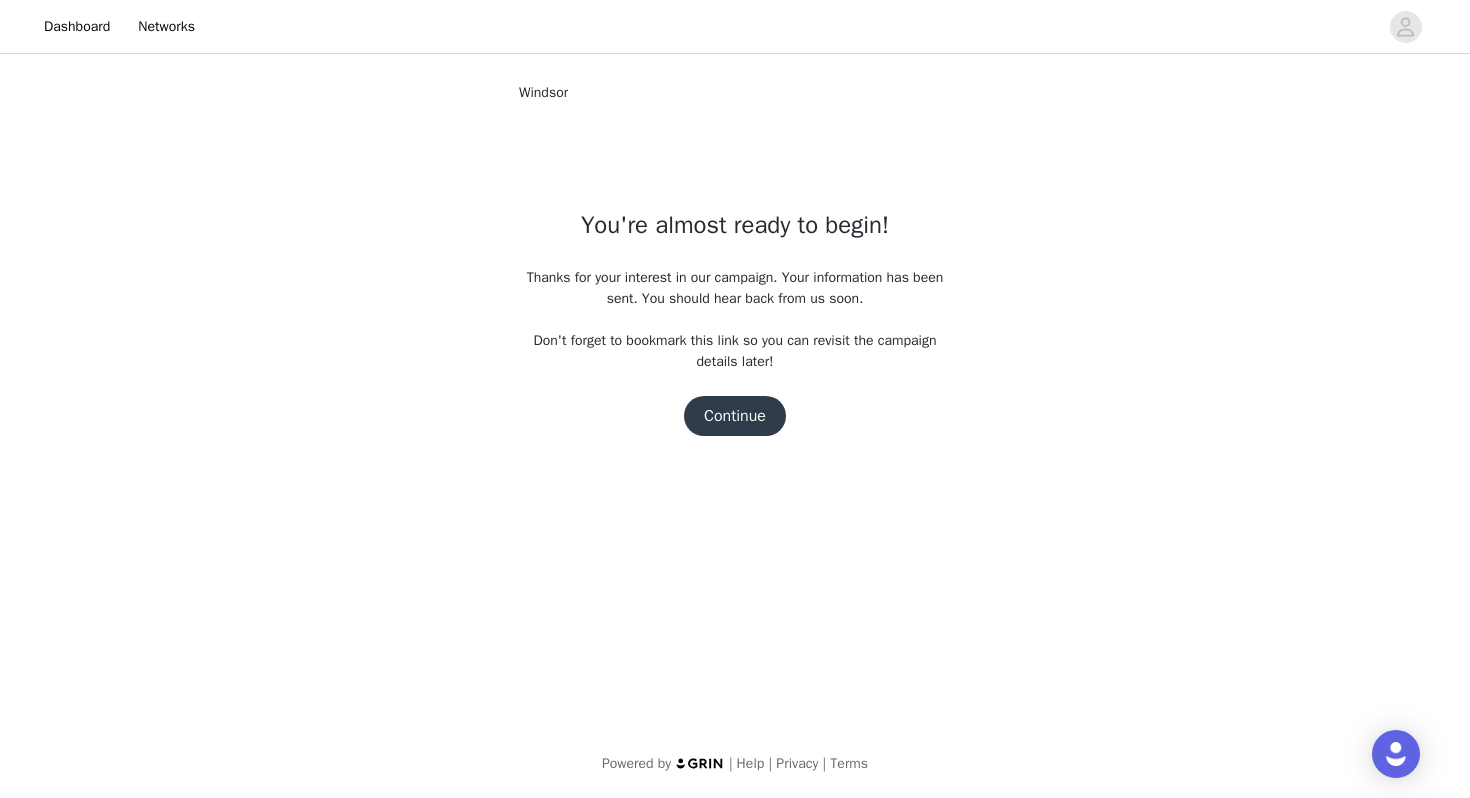 click on "Continue" at bounding box center (735, 416) 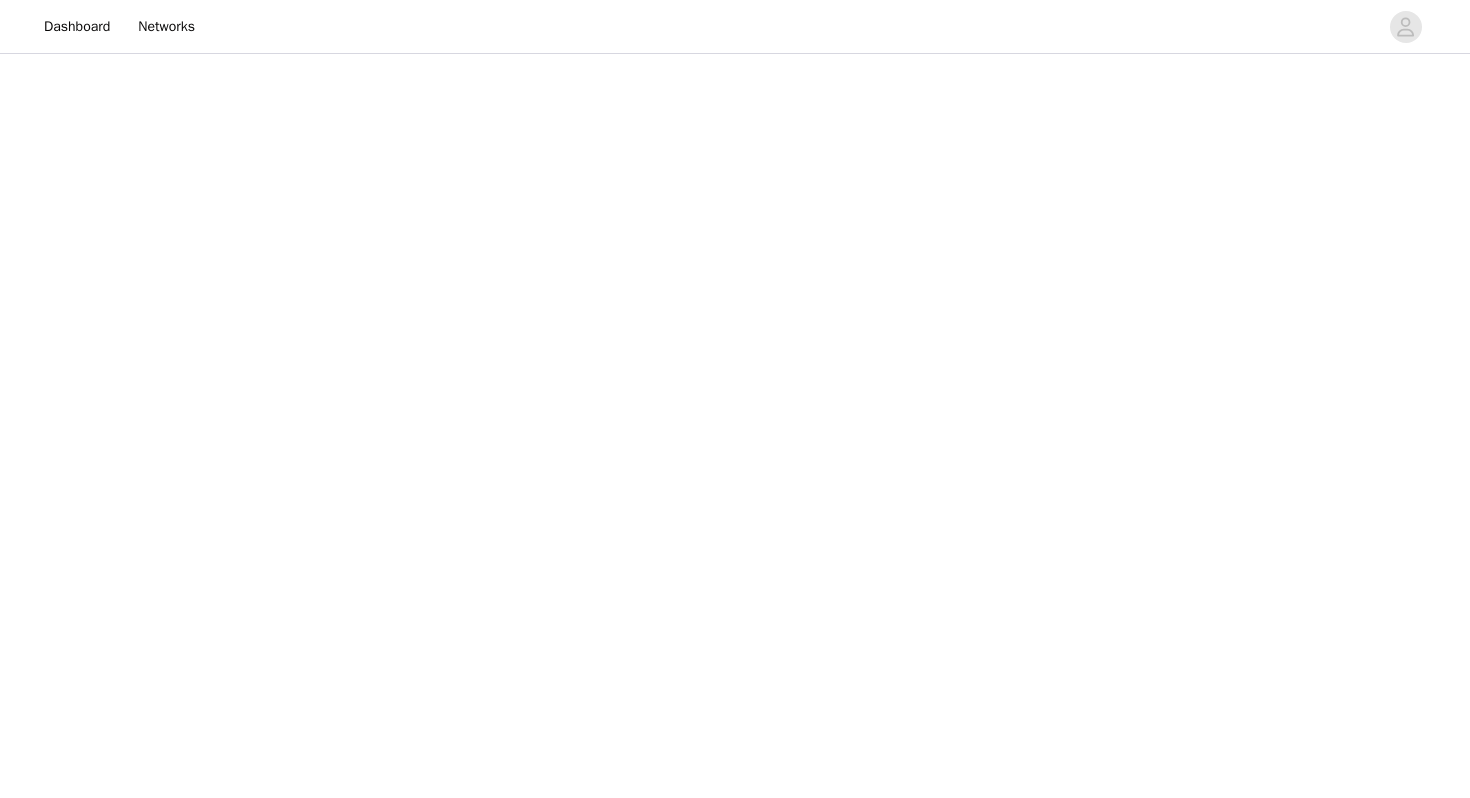 scroll, scrollTop: 0, scrollLeft: 0, axis: both 